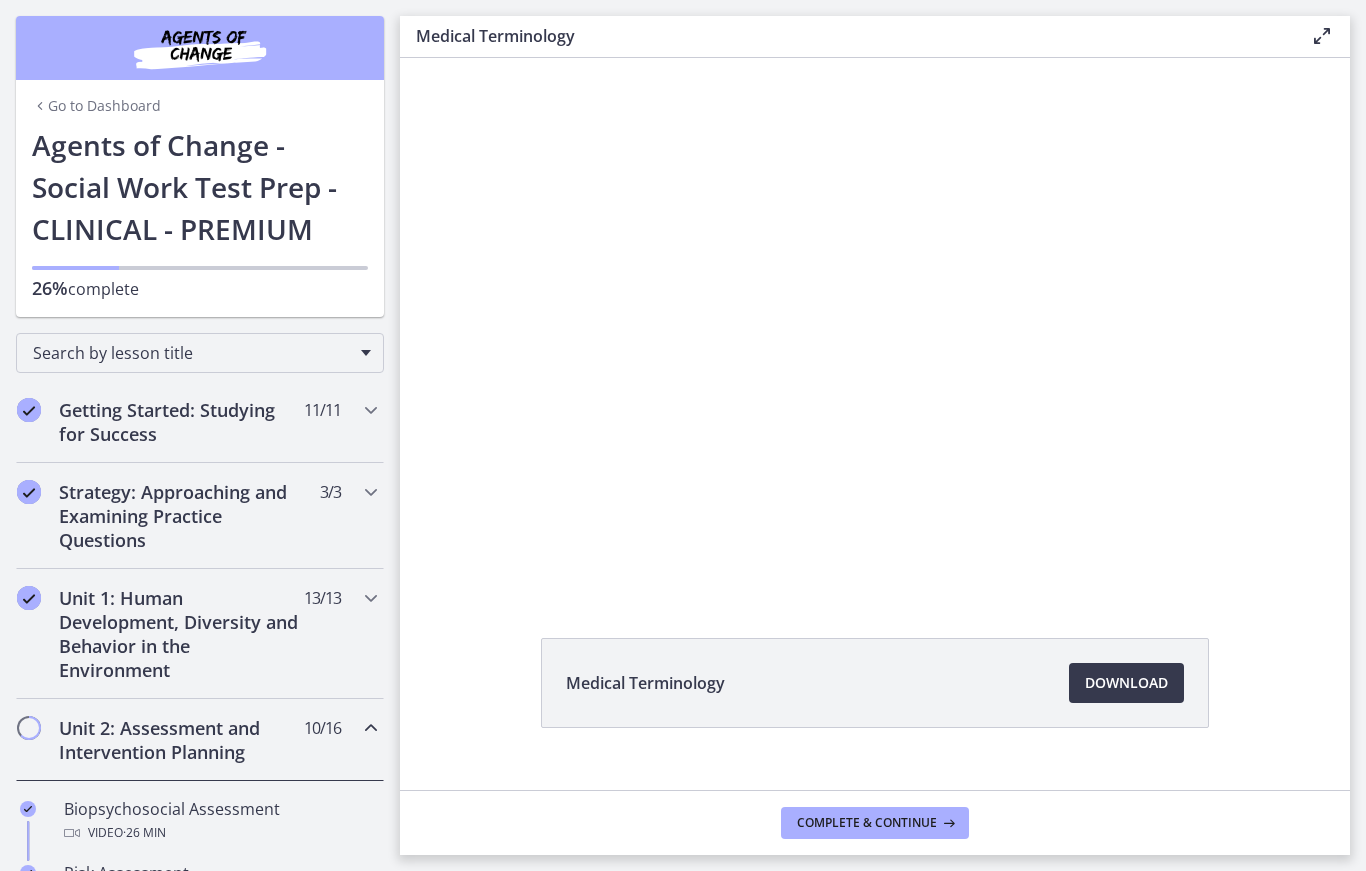 scroll, scrollTop: 0, scrollLeft: 0, axis: both 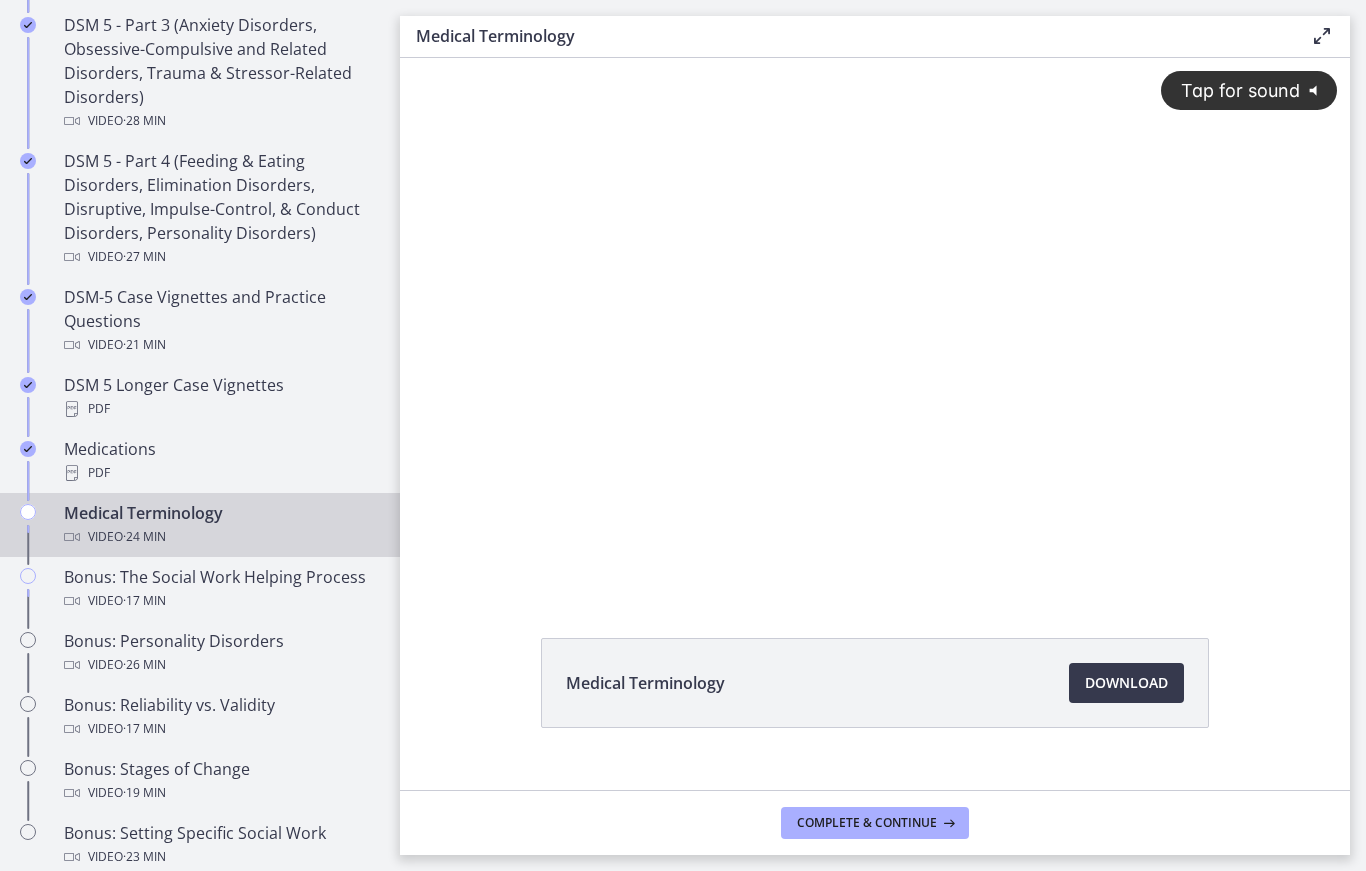 click on "Video
·  17 min" at bounding box center (220, 601) 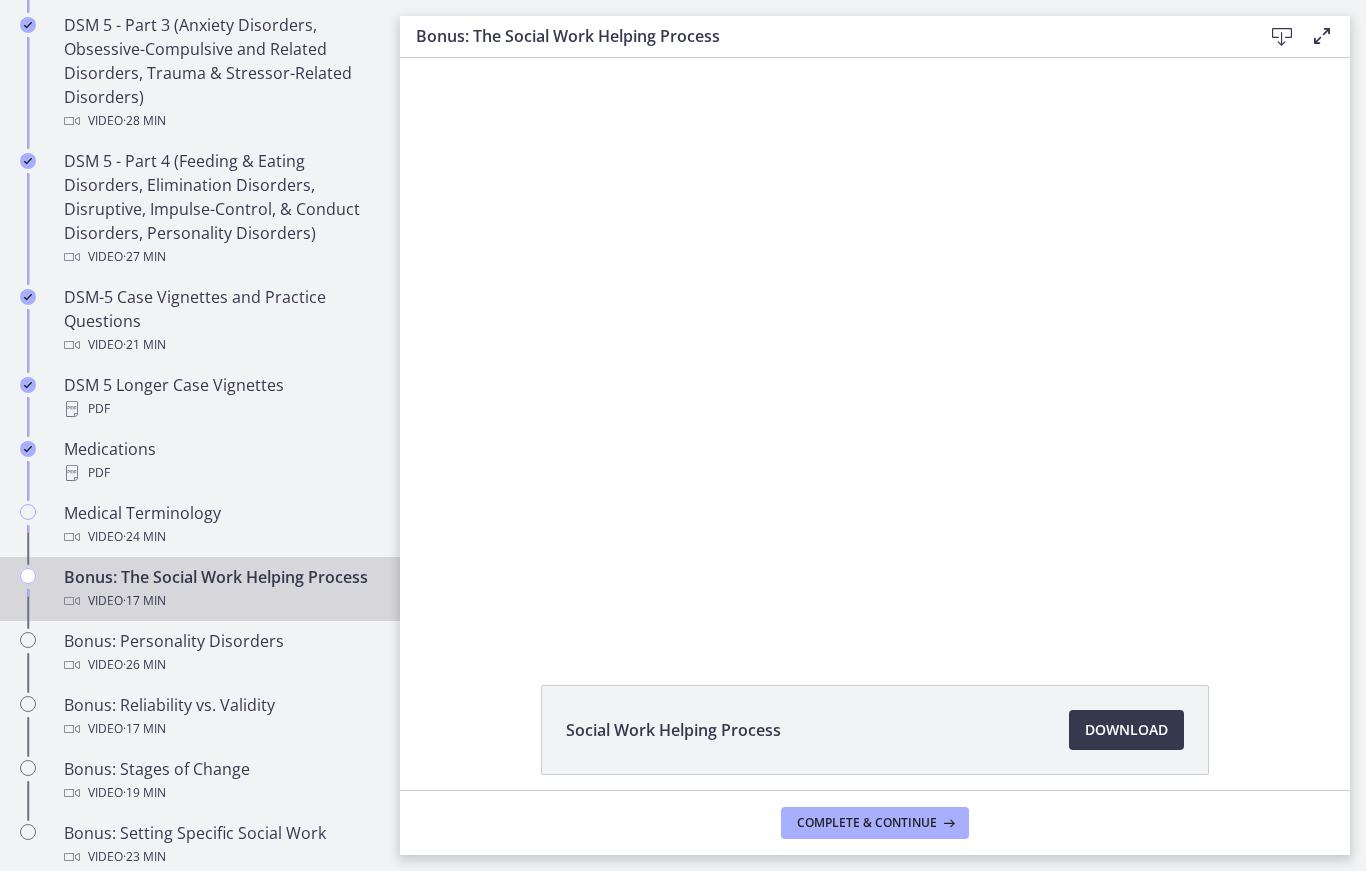 scroll, scrollTop: 0, scrollLeft: 0, axis: both 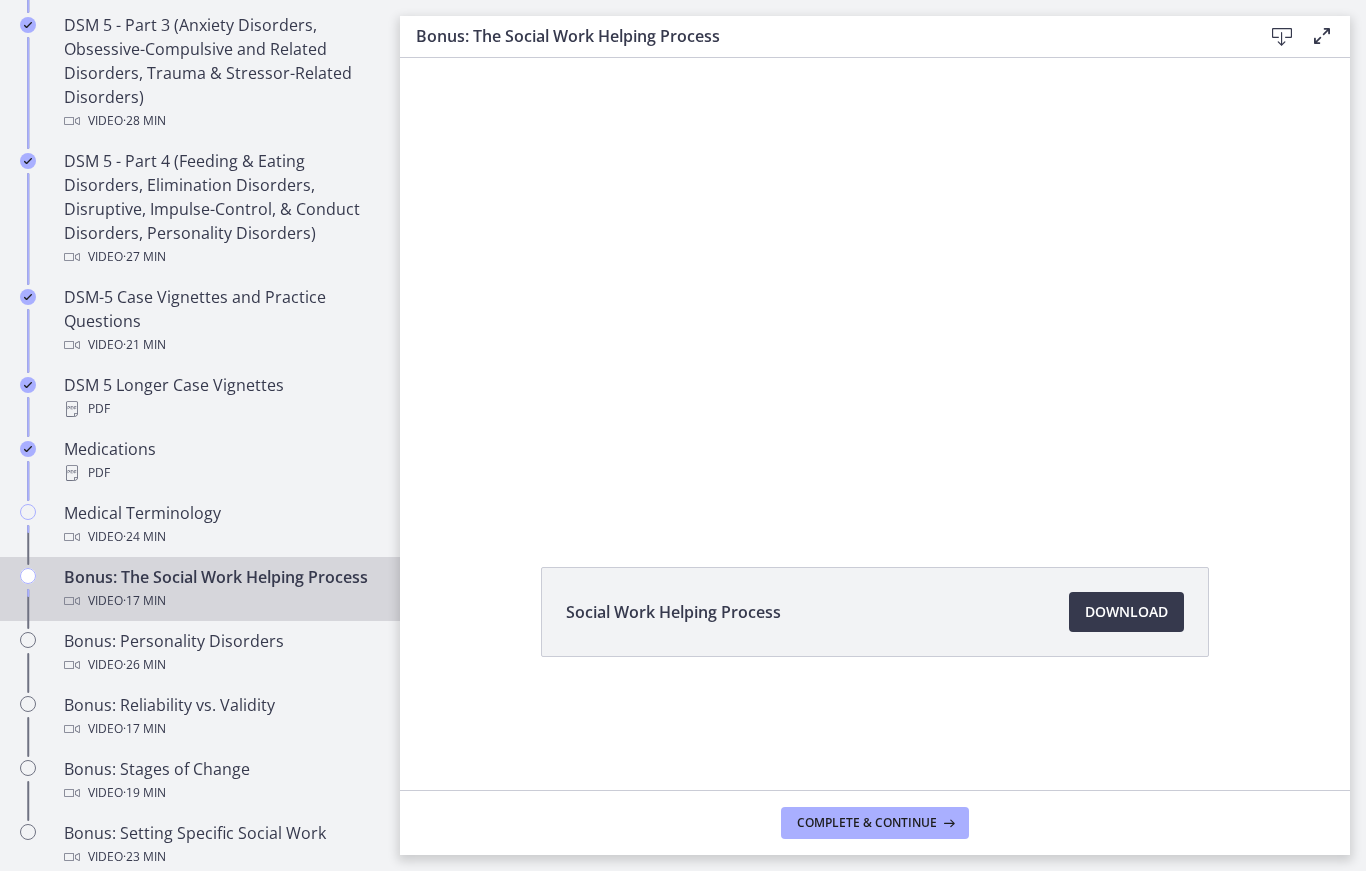 click on "Social Work Helping Process
Download
Opens in a new window" at bounding box center (875, 660) 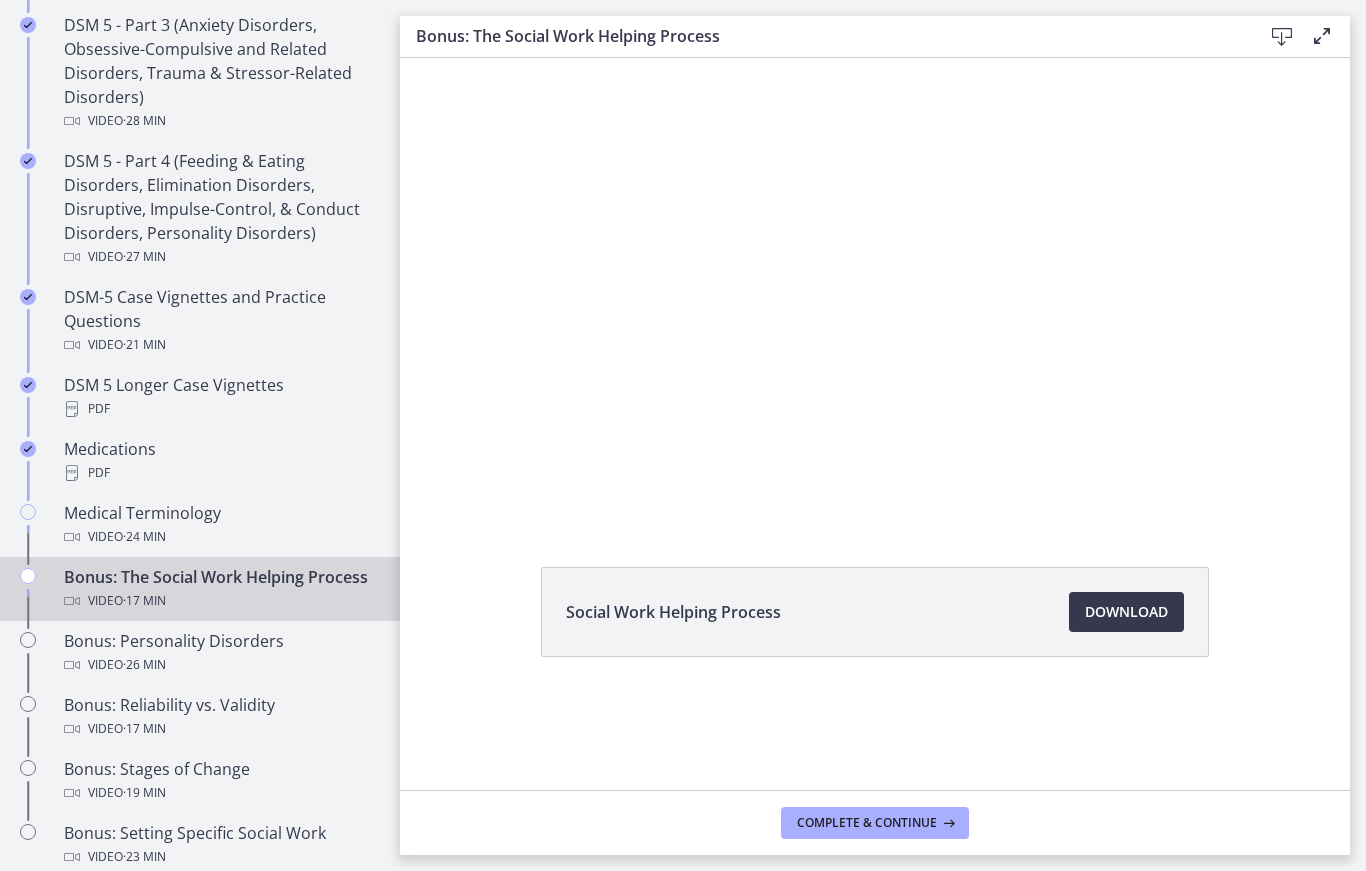 click at bounding box center [875, 289] 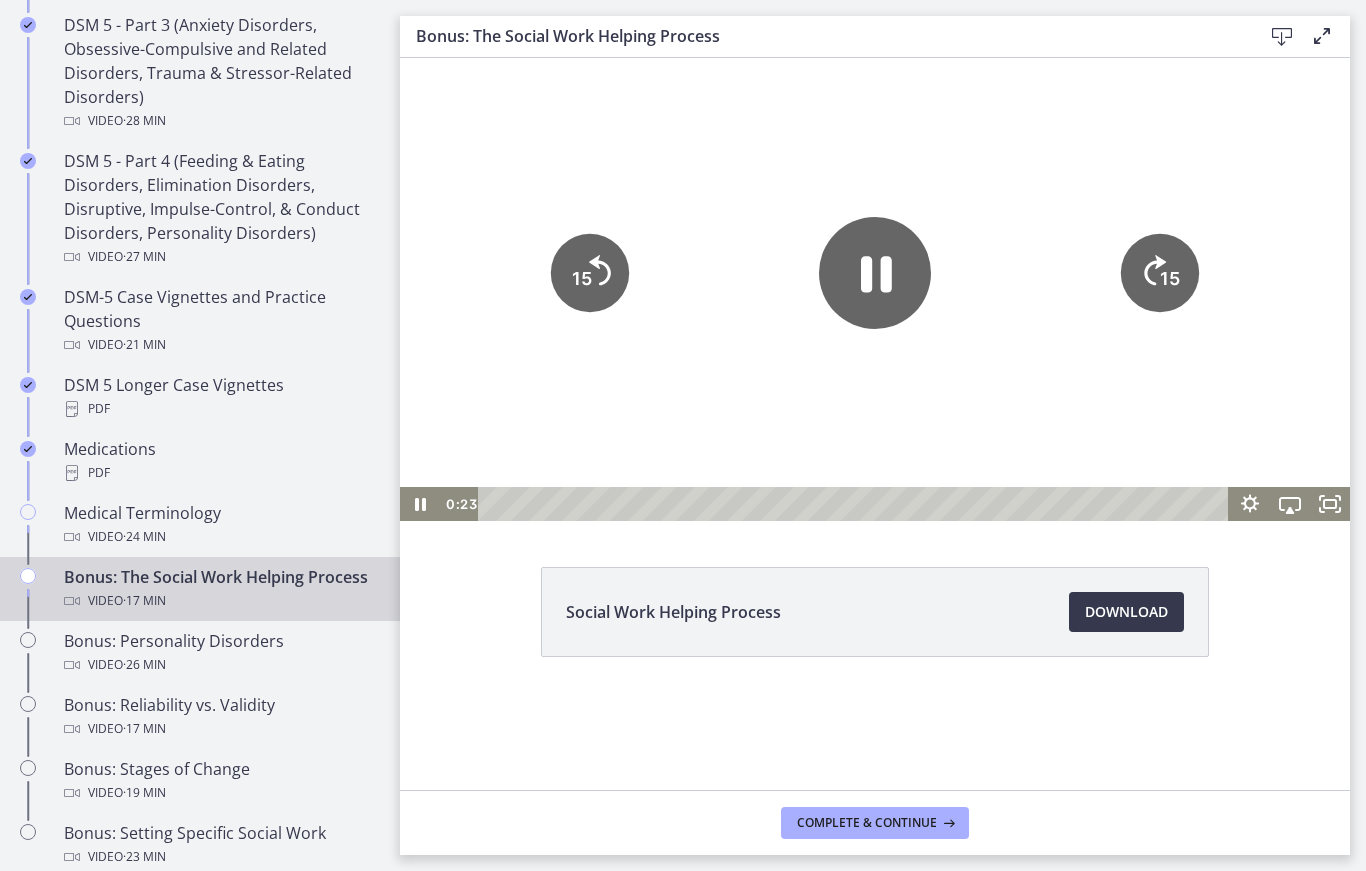 click 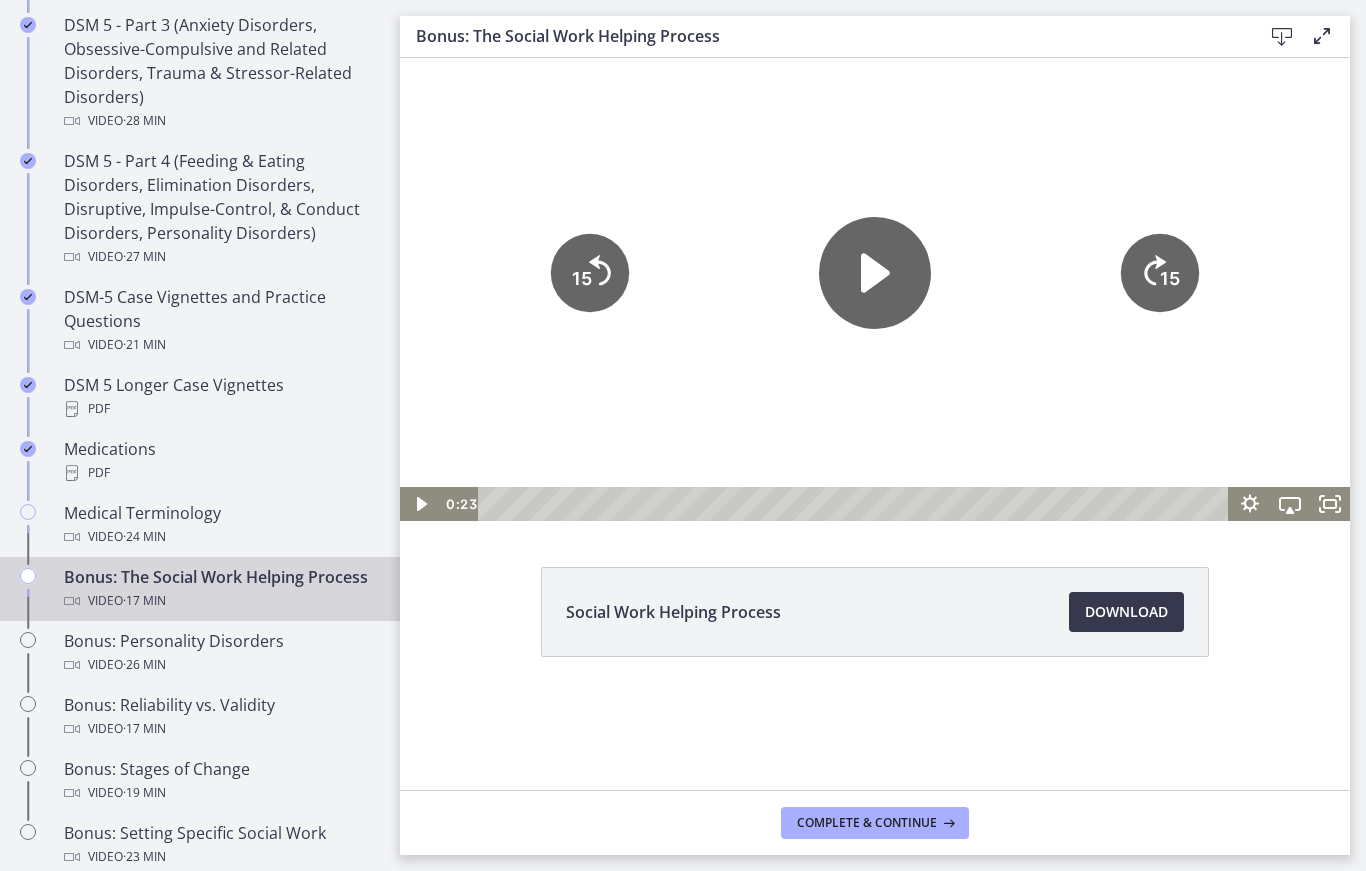 click on "Video
·  26 min" at bounding box center (220, 665) 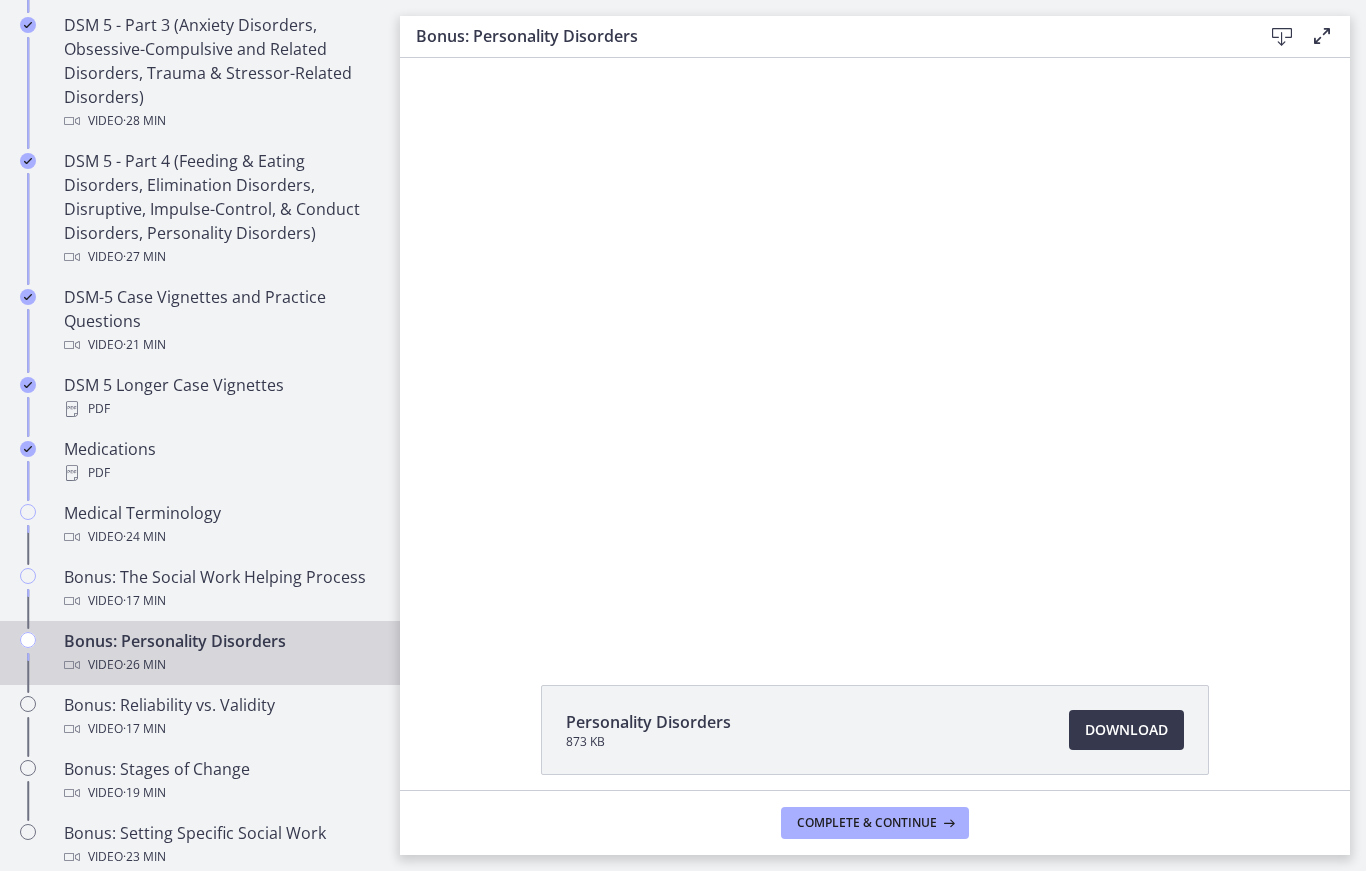 scroll, scrollTop: 0, scrollLeft: 0, axis: both 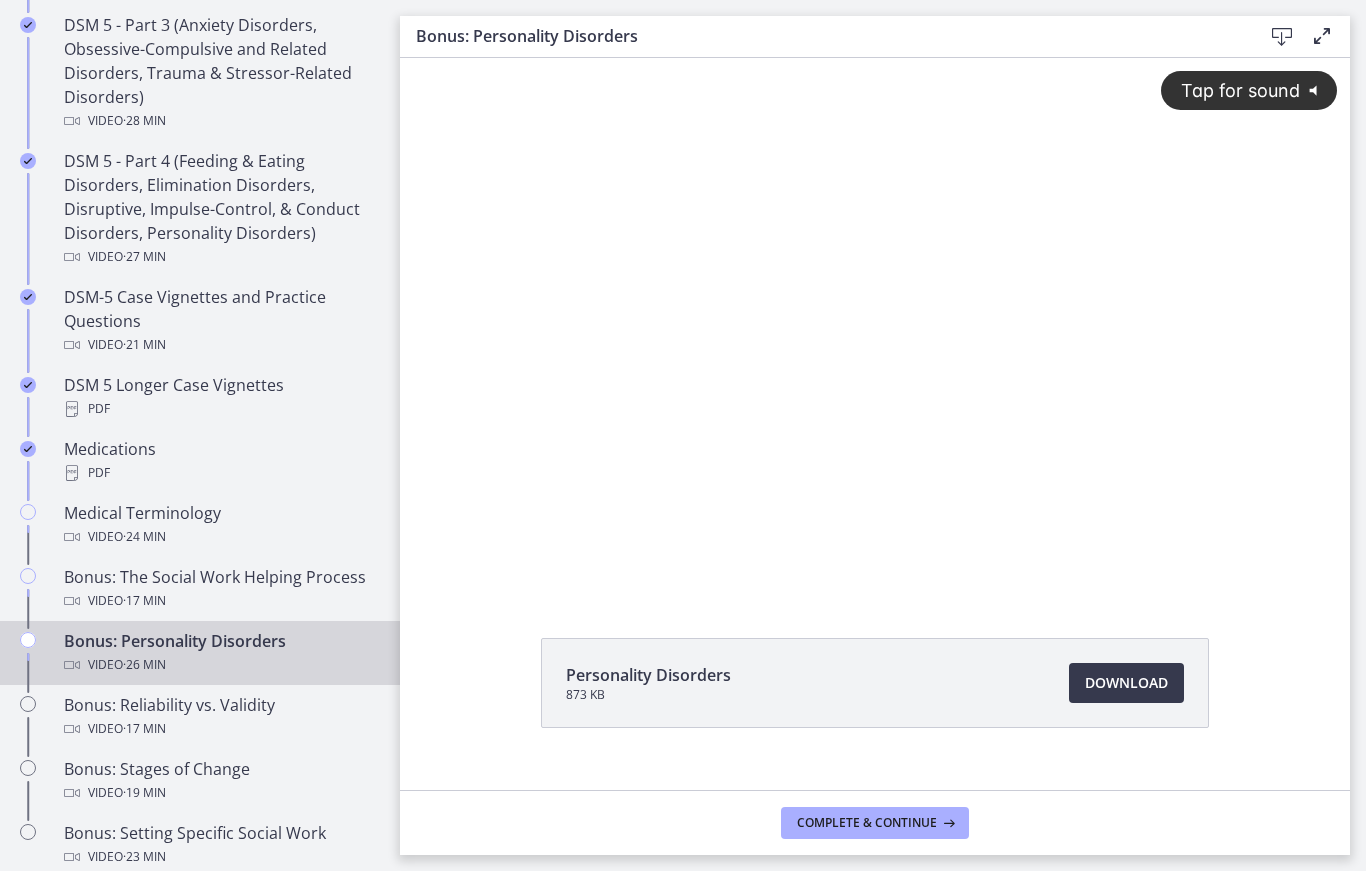 click on "Download
Opens in a new window" at bounding box center (1126, 683) 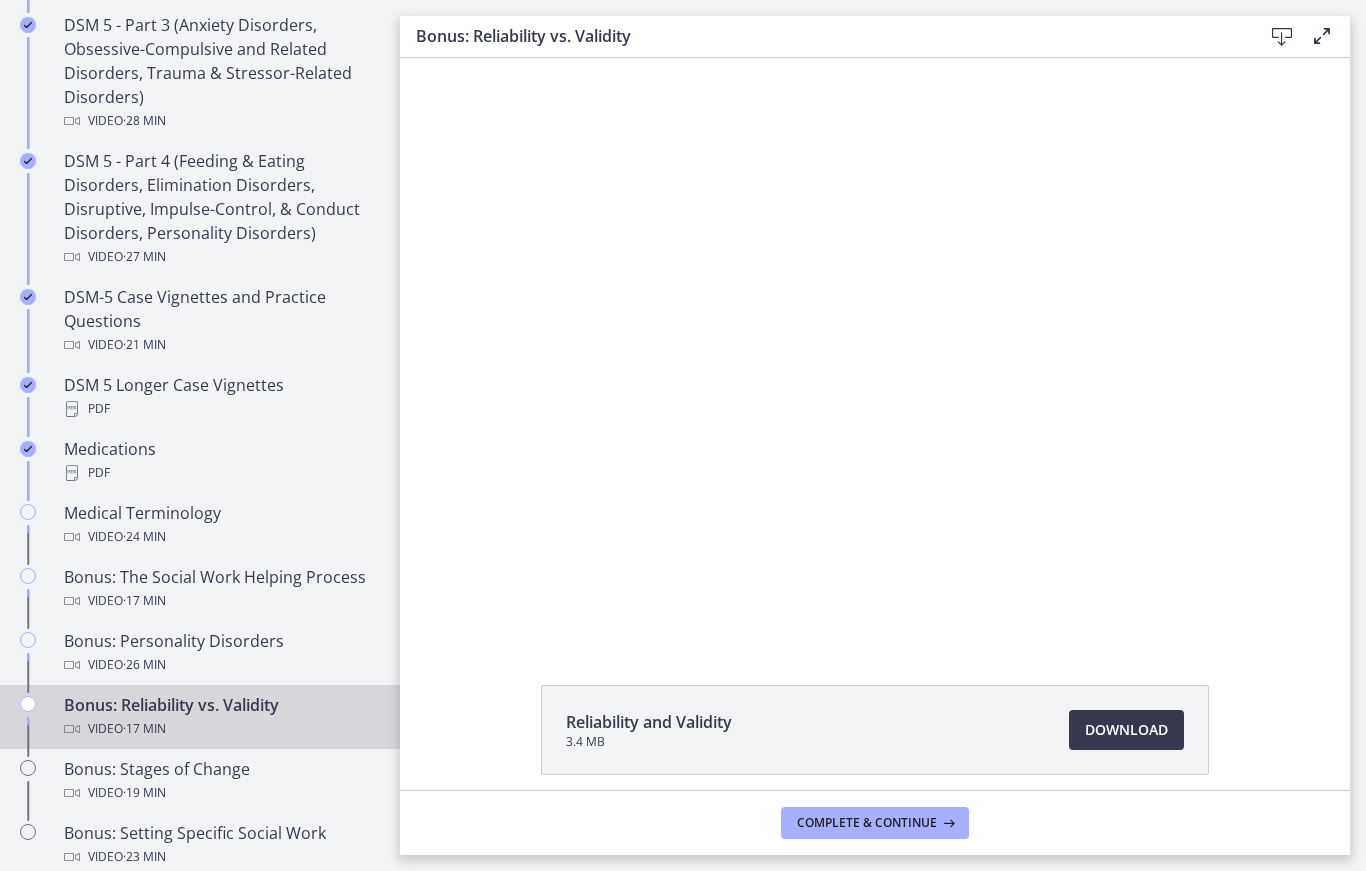 scroll, scrollTop: 0, scrollLeft: 0, axis: both 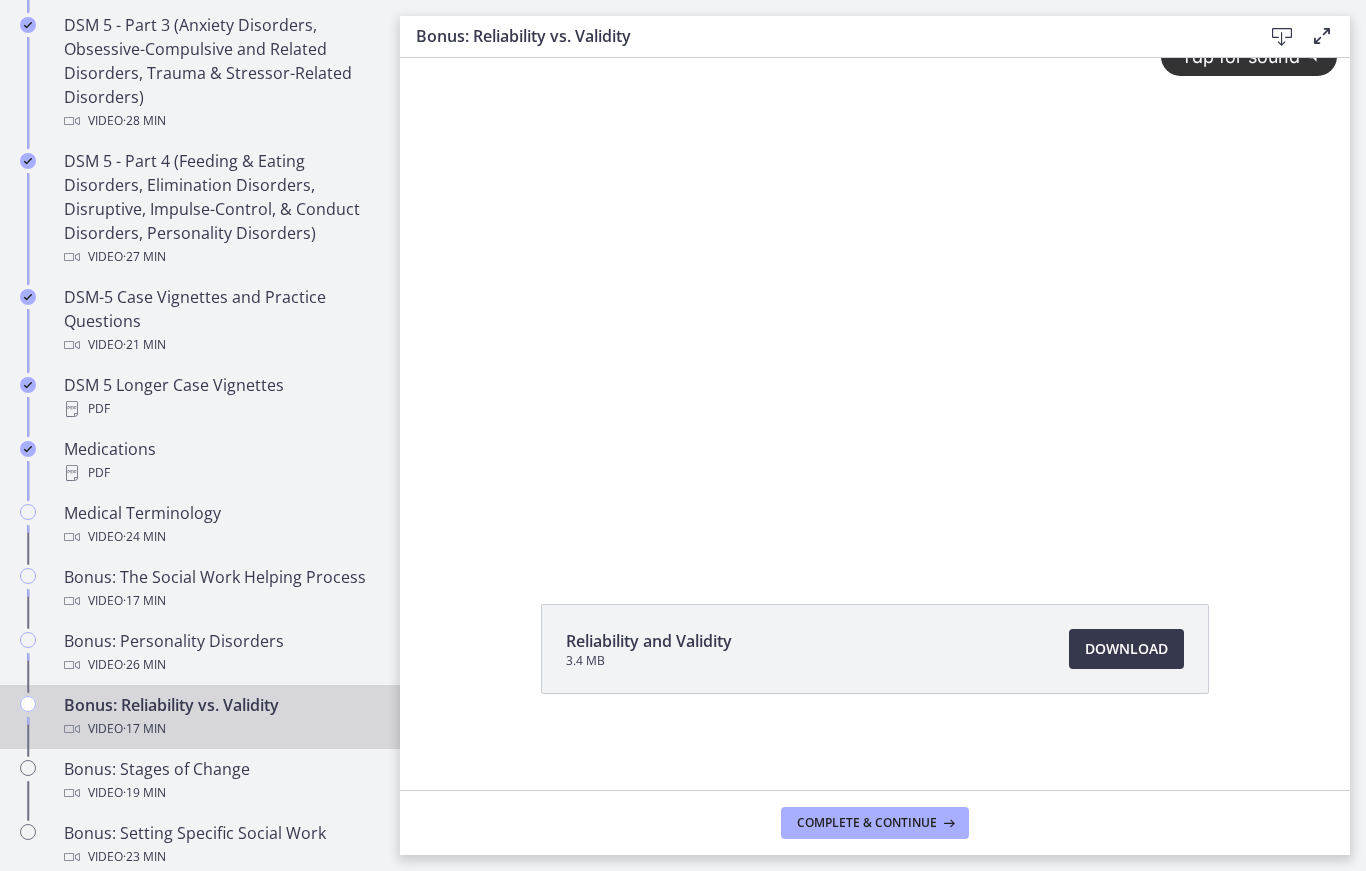click on "Download
Opens in a new window" at bounding box center [1126, 649] 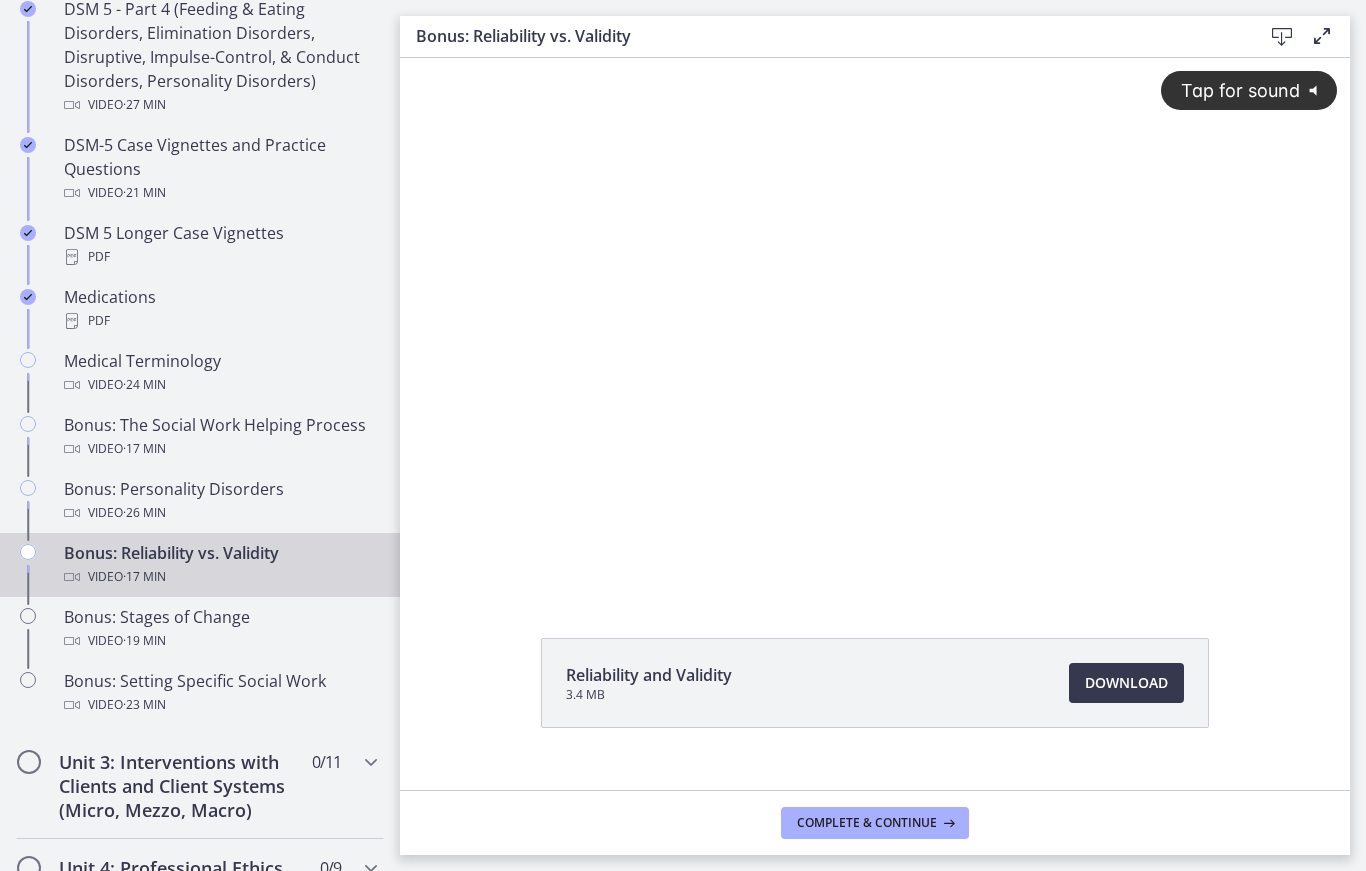 scroll, scrollTop: 1329, scrollLeft: 0, axis: vertical 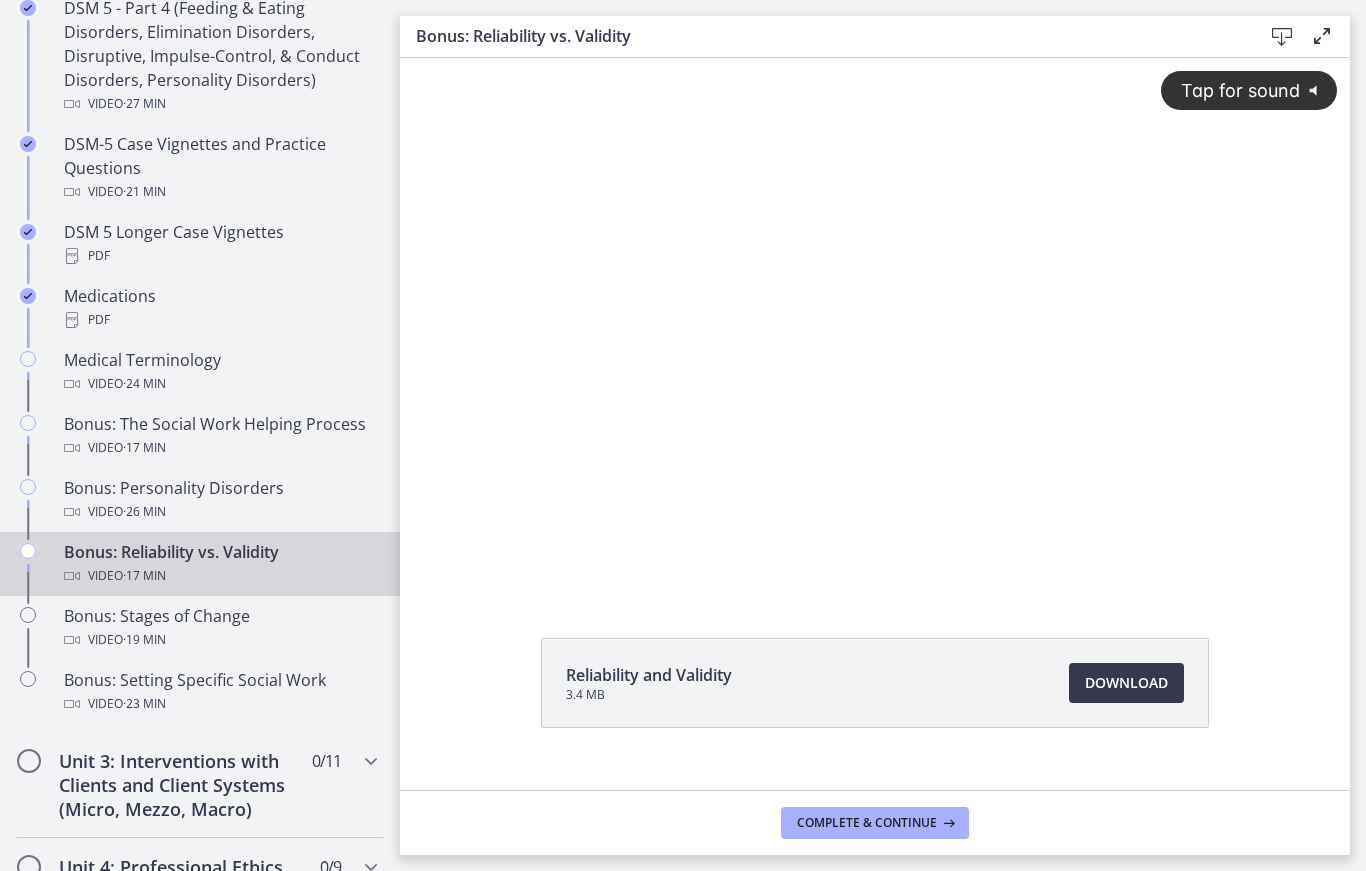 click on "Bonus: Stages of Change
Video
·  19 min" at bounding box center (220, 628) 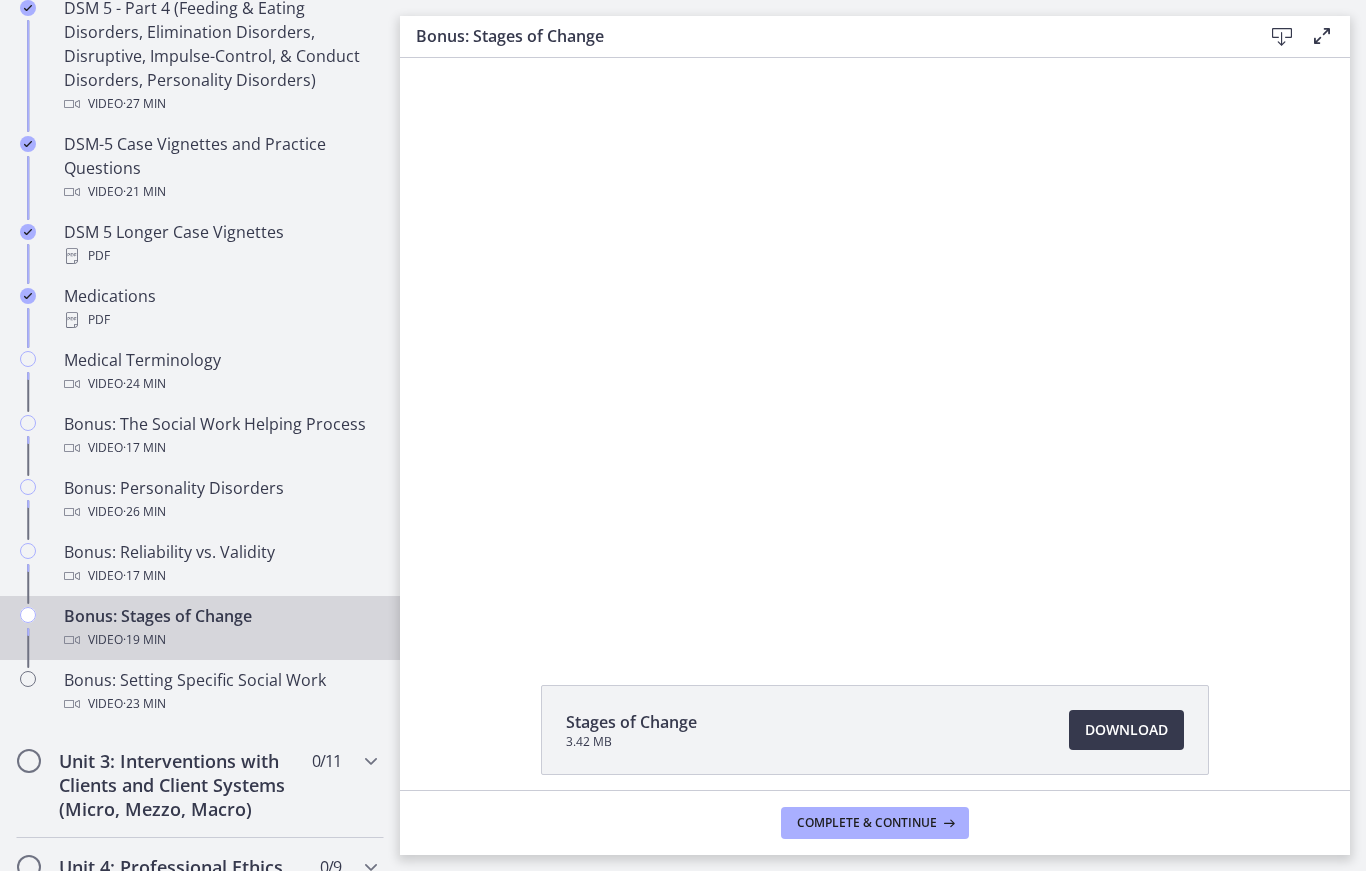 scroll, scrollTop: 0, scrollLeft: 0, axis: both 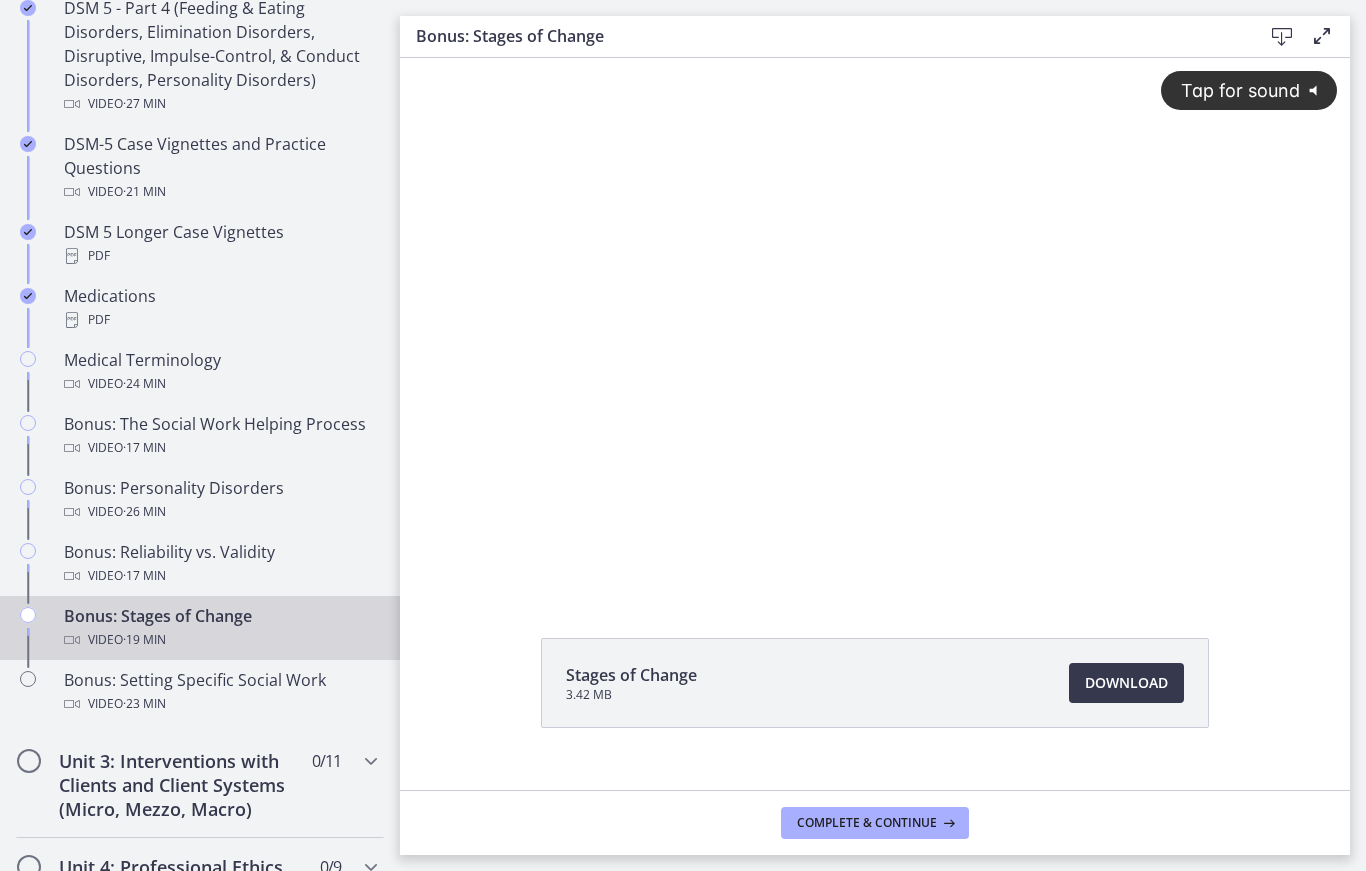 click on "Download
Opens in a new window" at bounding box center (1126, 683) 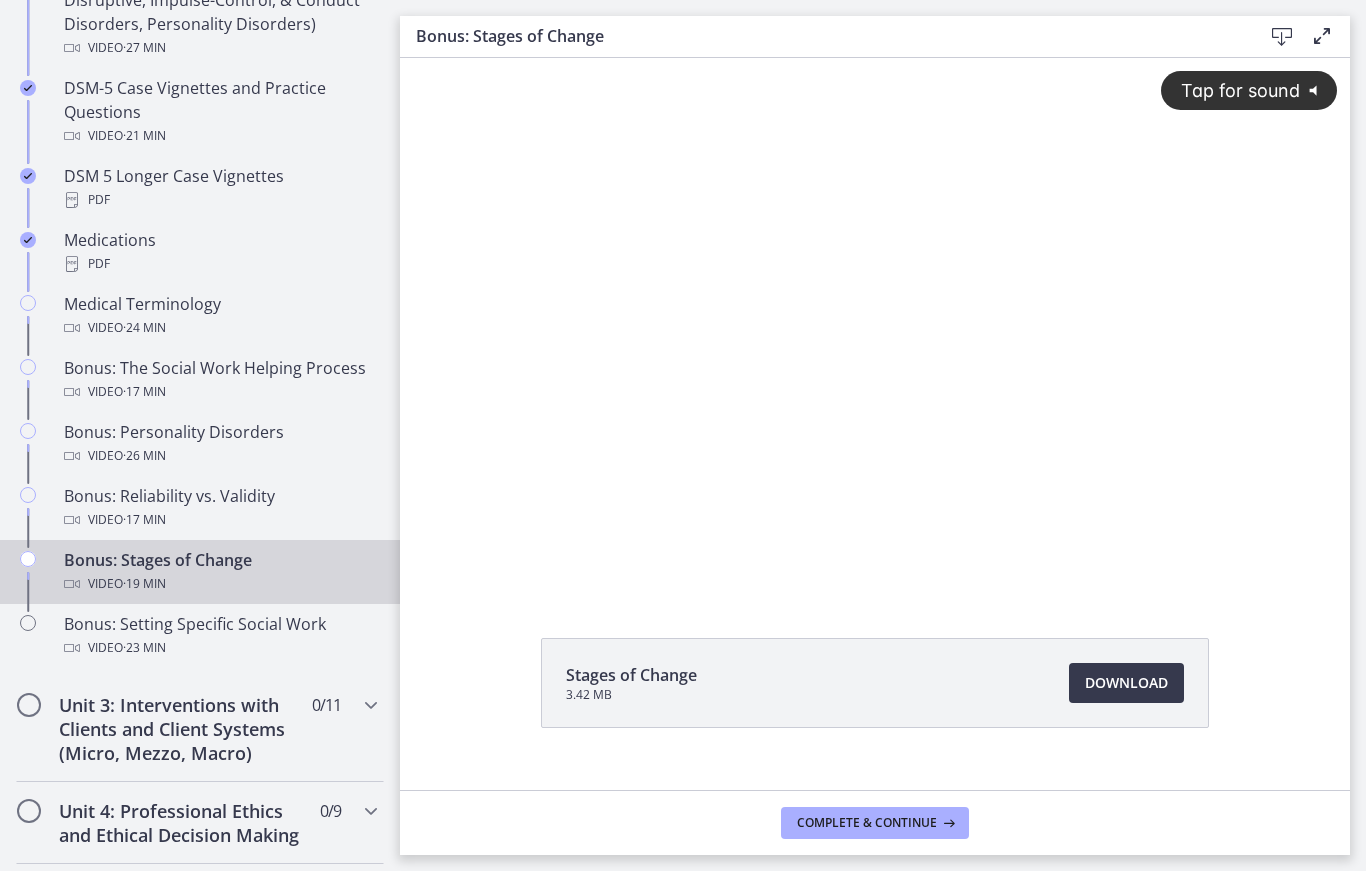 scroll, scrollTop: 1403, scrollLeft: 0, axis: vertical 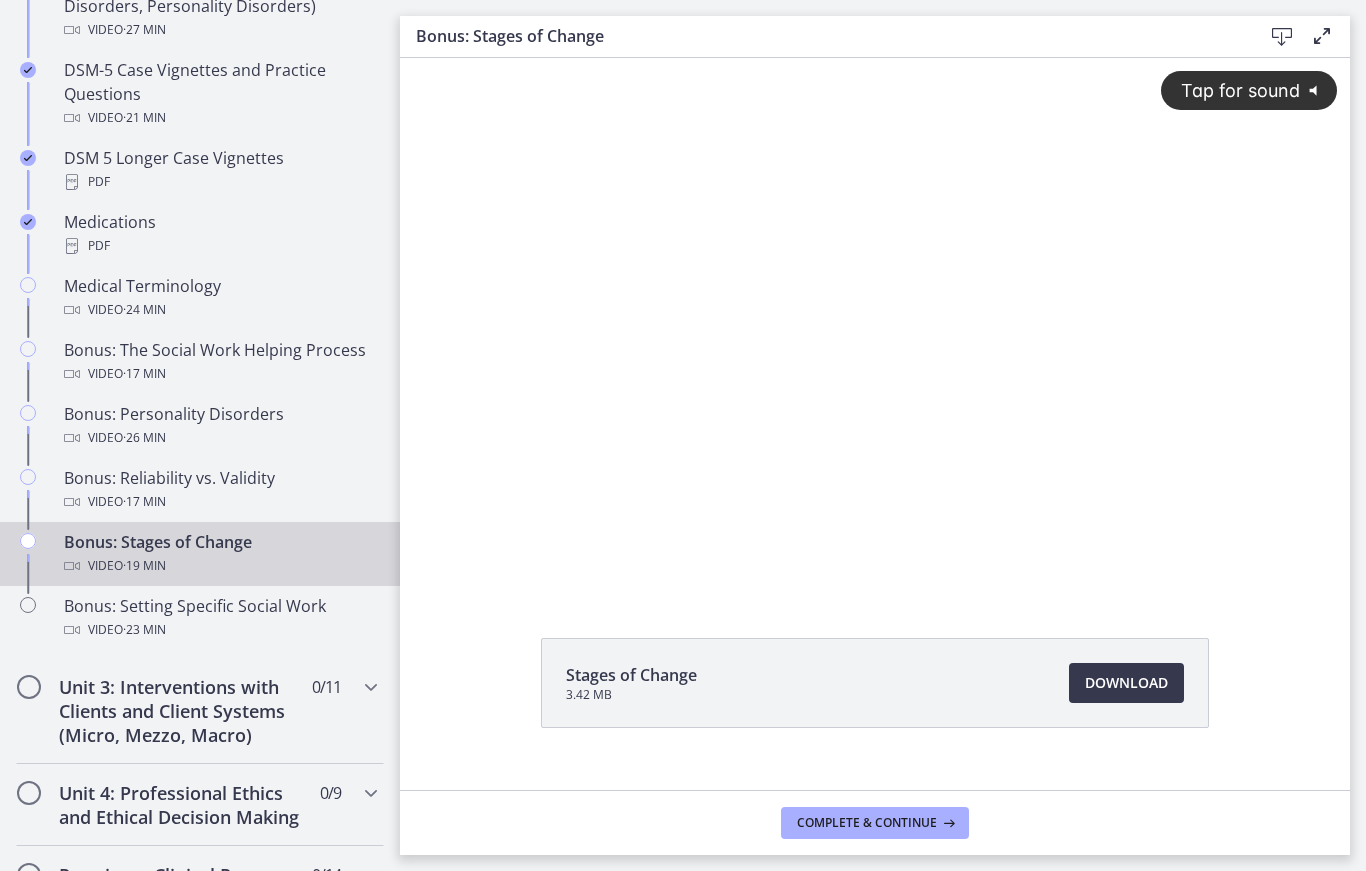 click on "Video
·  23 min" at bounding box center (220, 630) 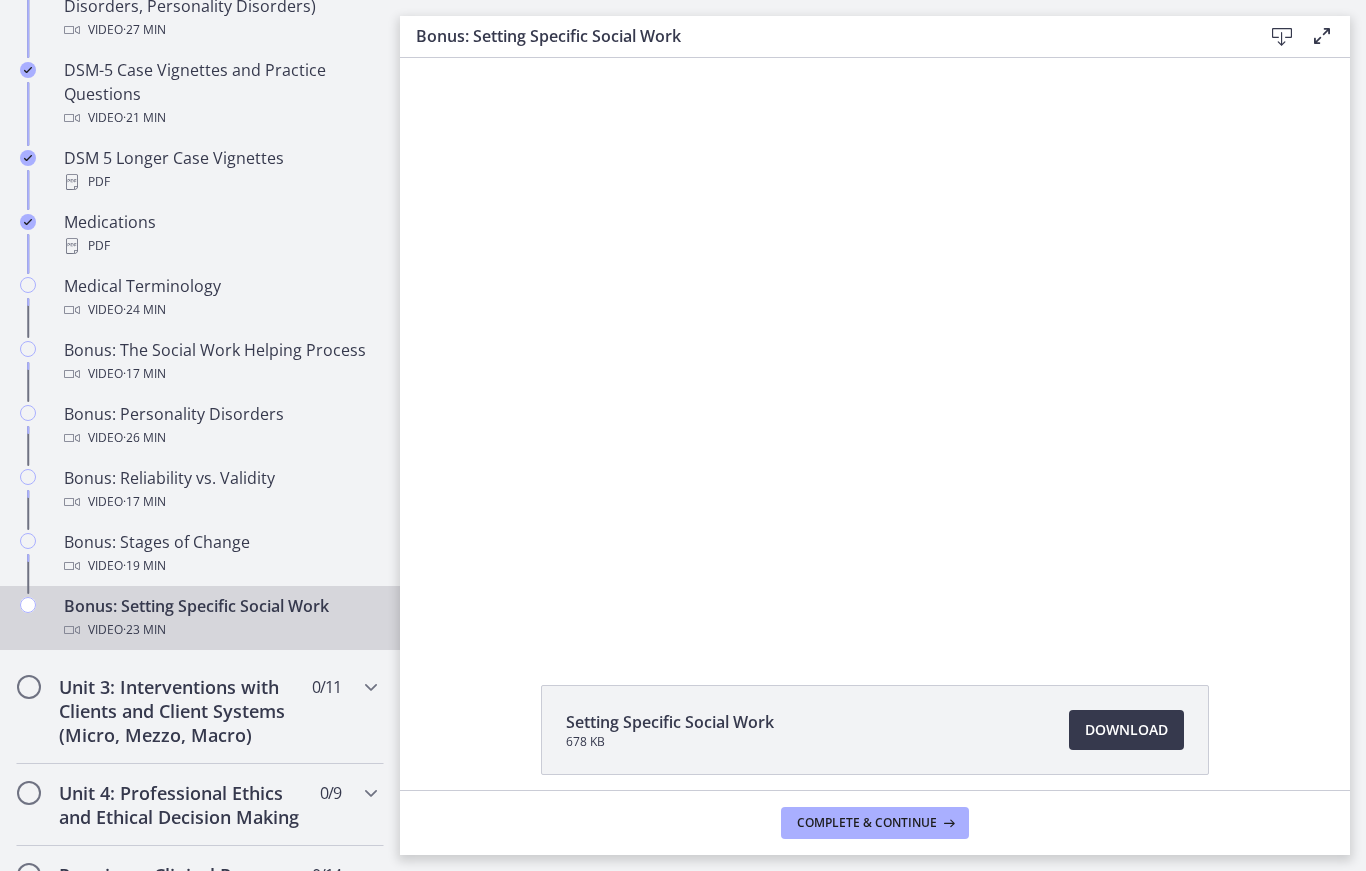 scroll, scrollTop: 0, scrollLeft: 0, axis: both 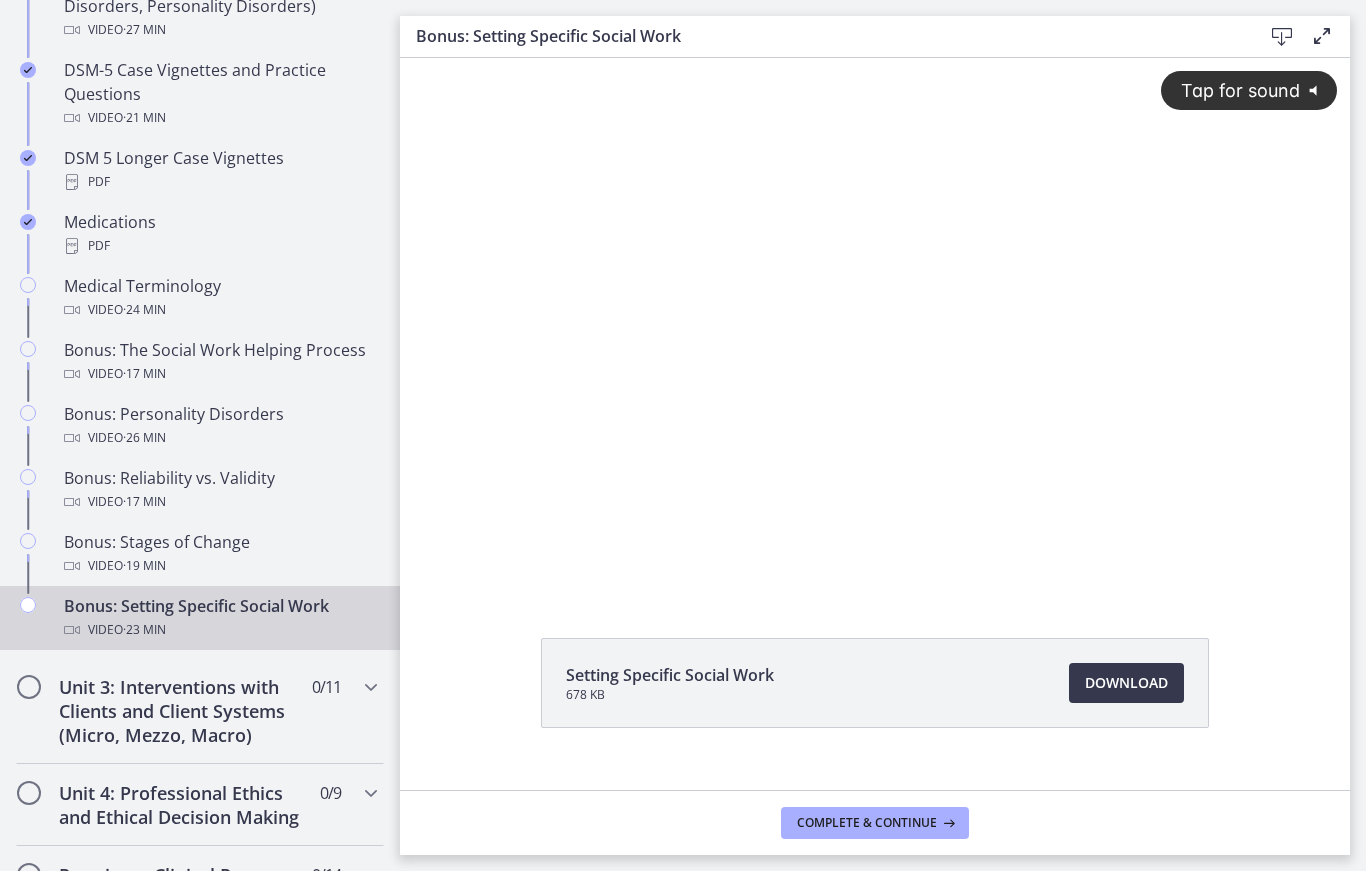 click on "Download
Opens in a new window" at bounding box center (1126, 683) 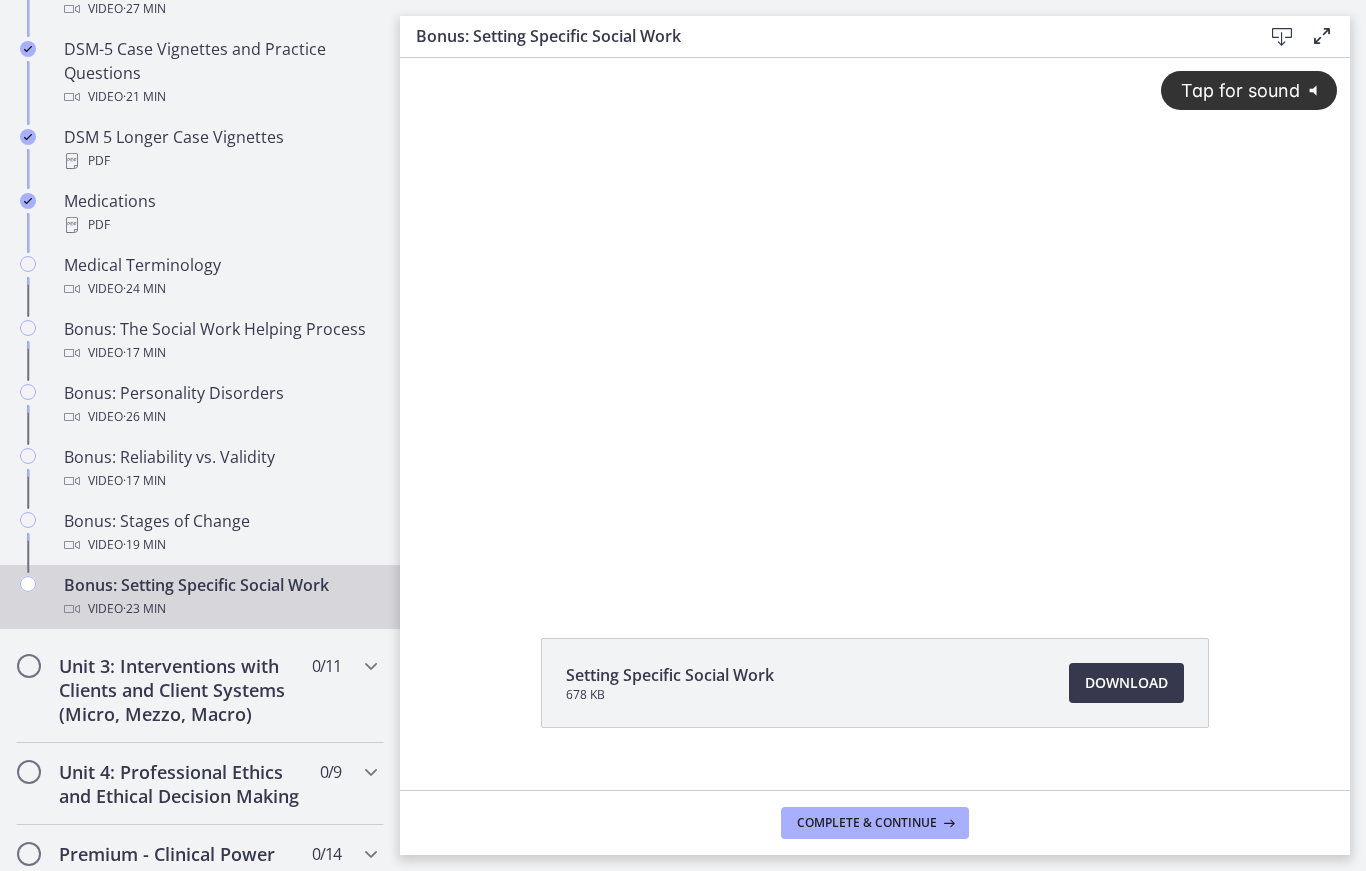 scroll, scrollTop: 1411, scrollLeft: 0, axis: vertical 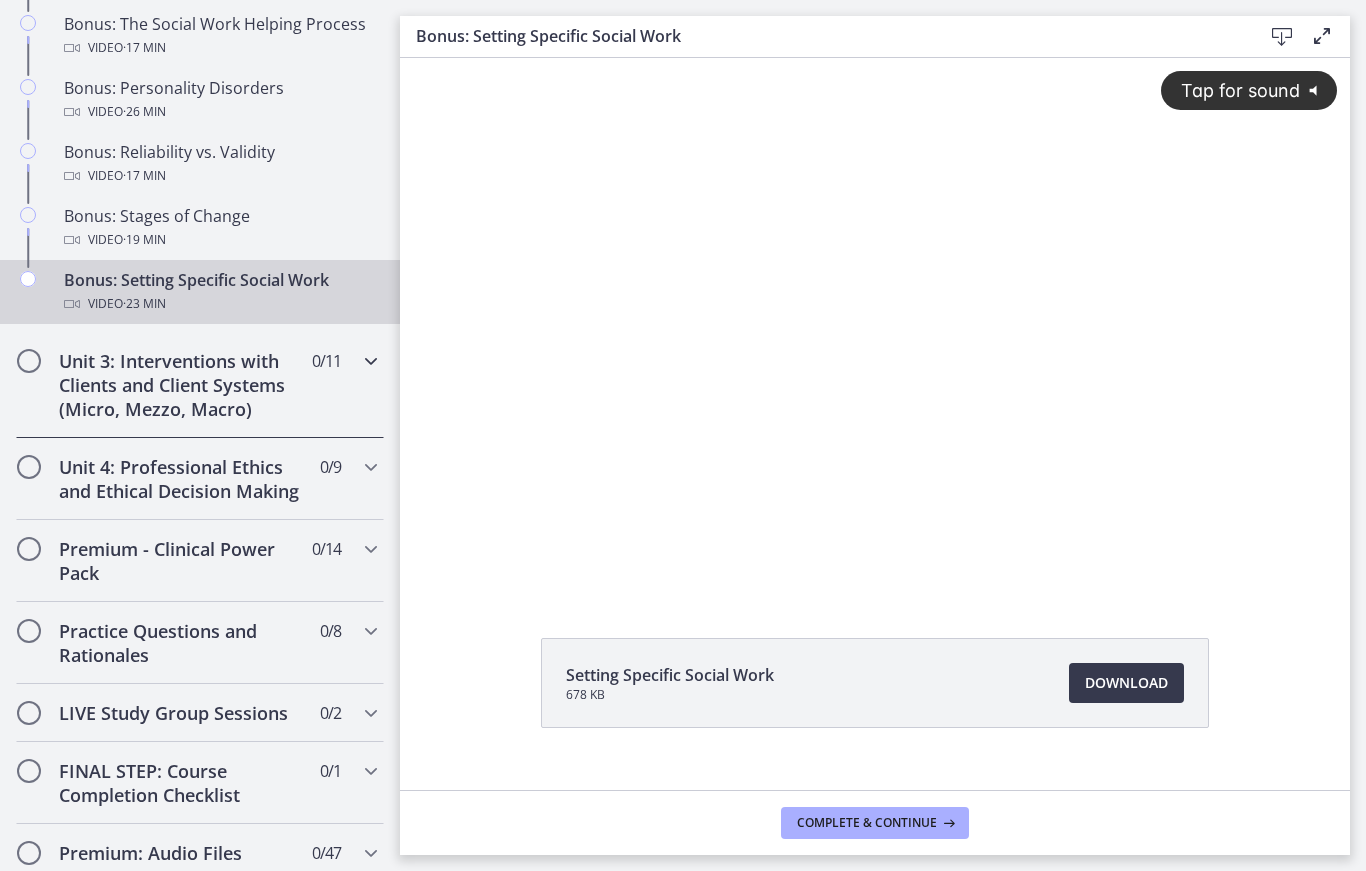 click on "Unit 3: Interventions with Clients and Client Systems (Micro, Mezzo, Macro)
0  /  11
Completed" at bounding box center [200, 385] 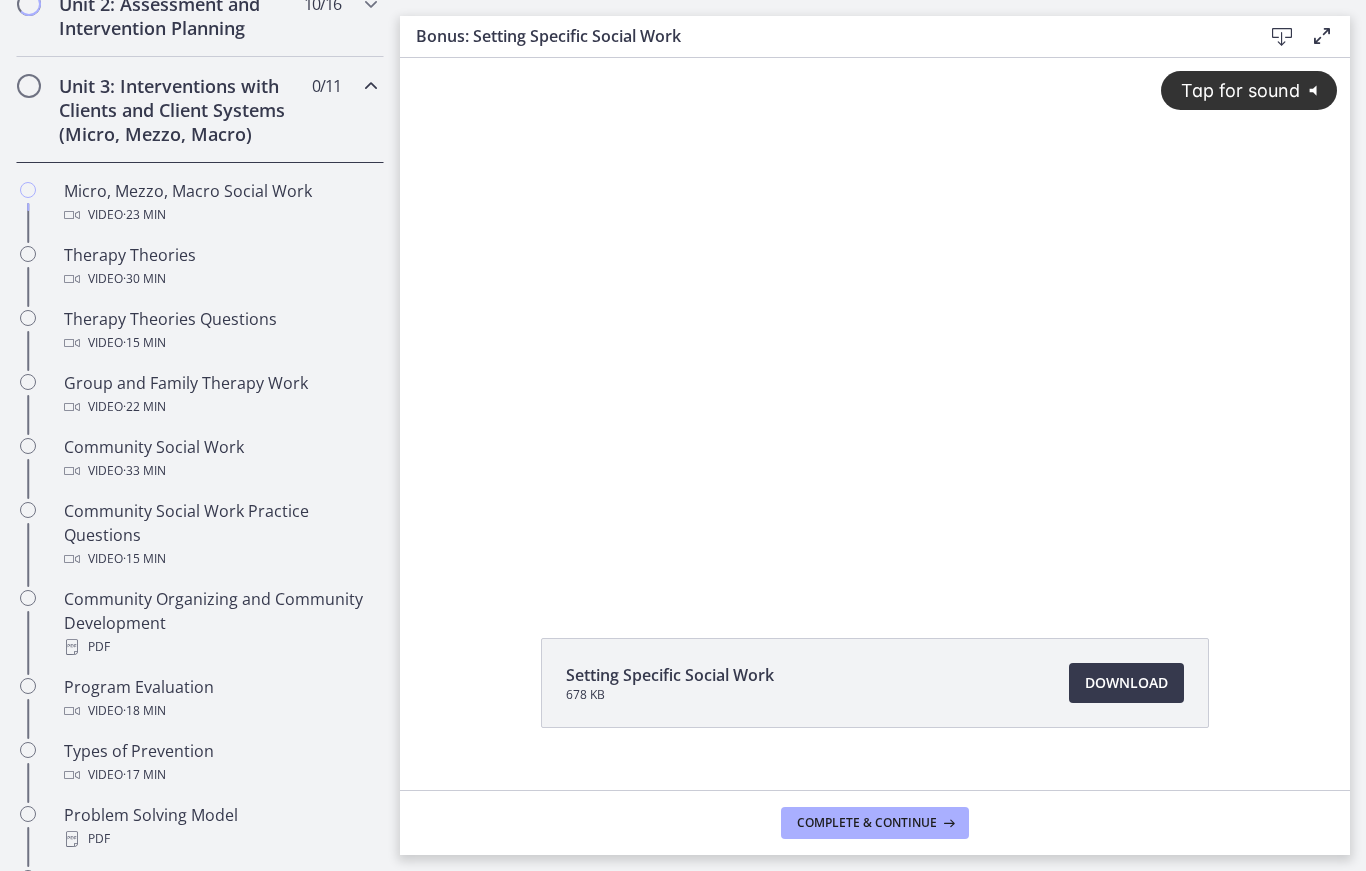 scroll, scrollTop: 677, scrollLeft: 0, axis: vertical 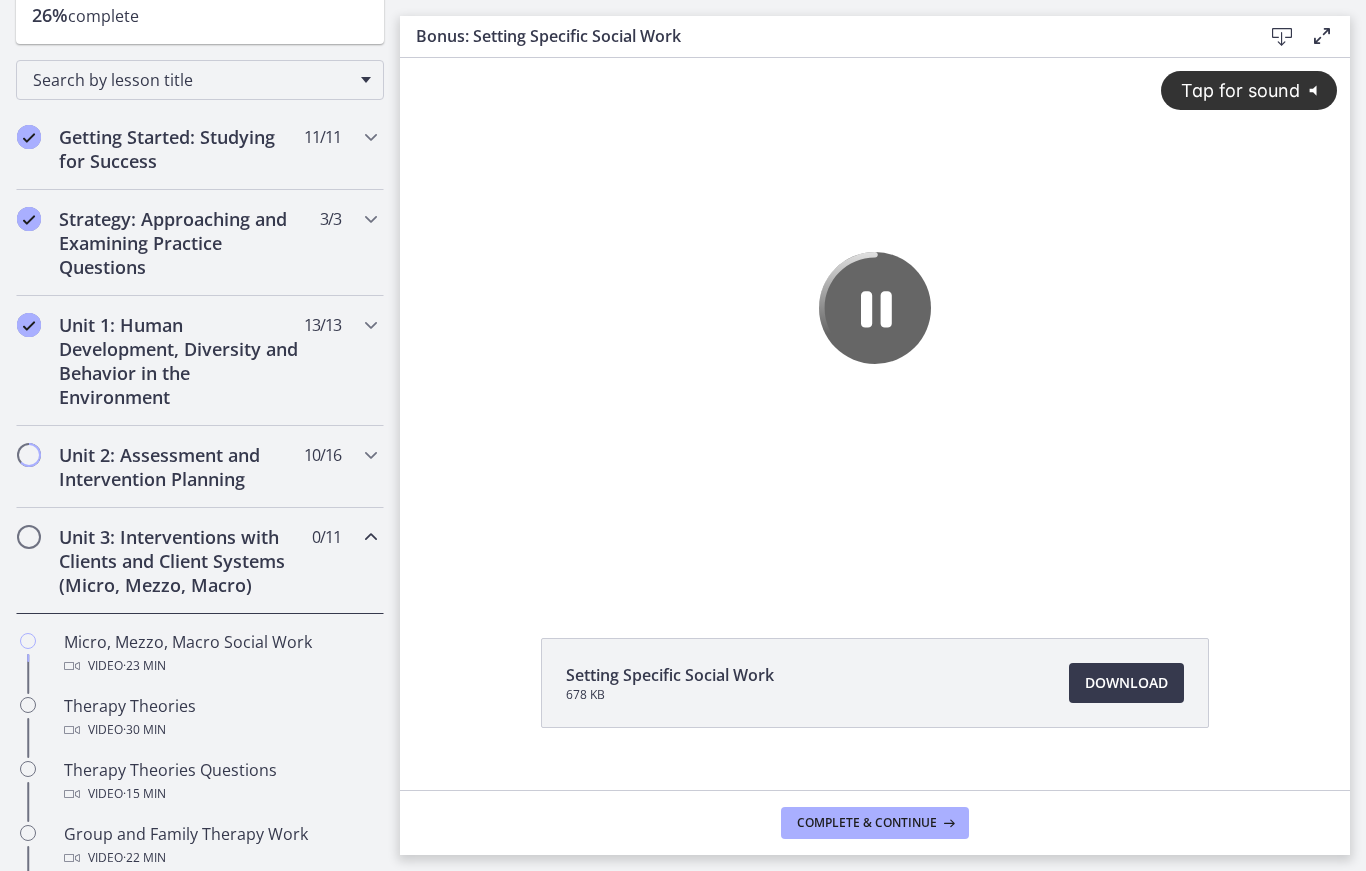 click on "Unit 3: Interventions with Clients and Client Systems (Micro, Mezzo, Macro)
0  /  11
Completed" at bounding box center [200, 561] 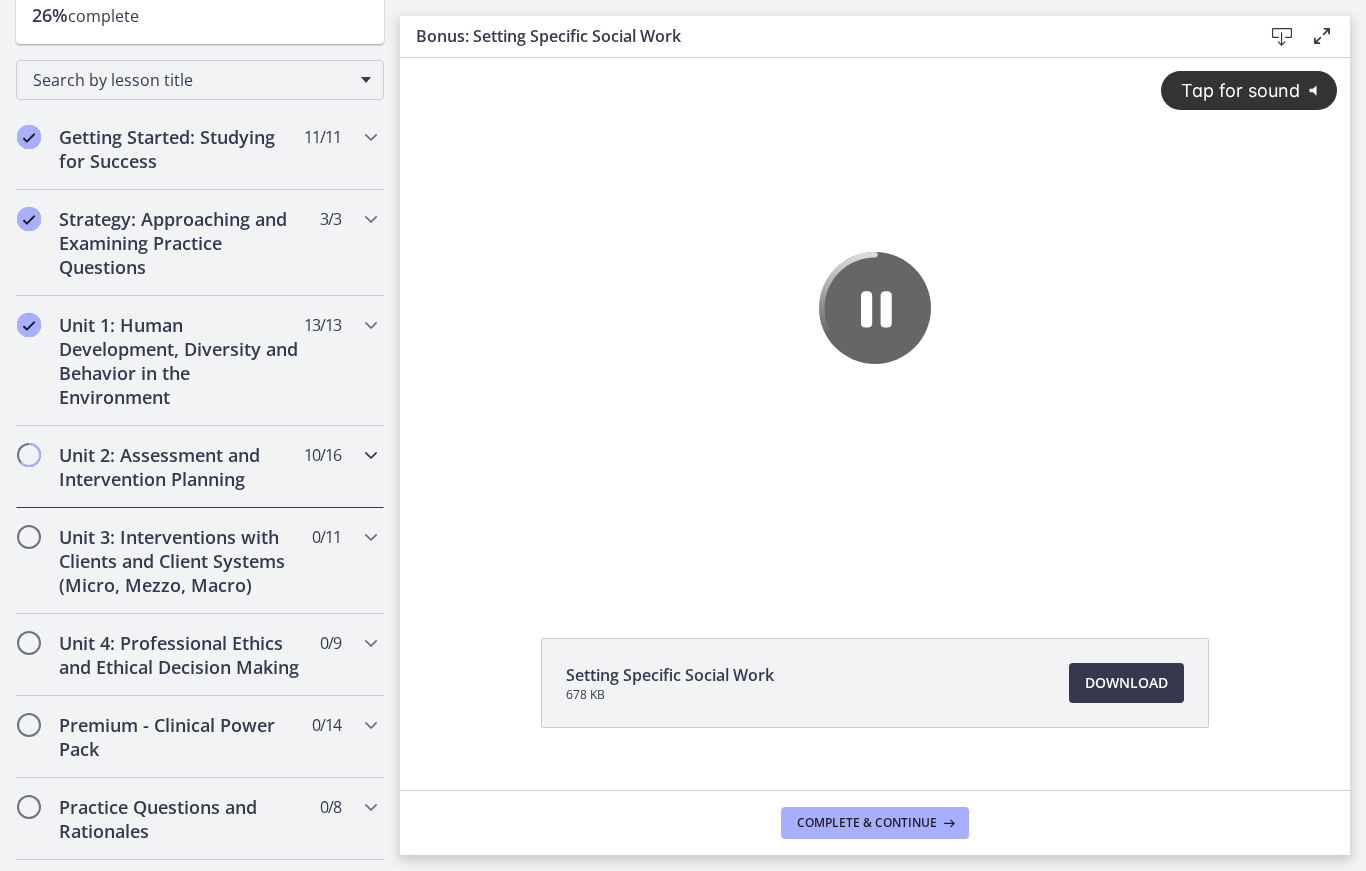 click on "Unit 2: Assessment and Intervention Planning
10  /  16
Completed" at bounding box center (200, 467) 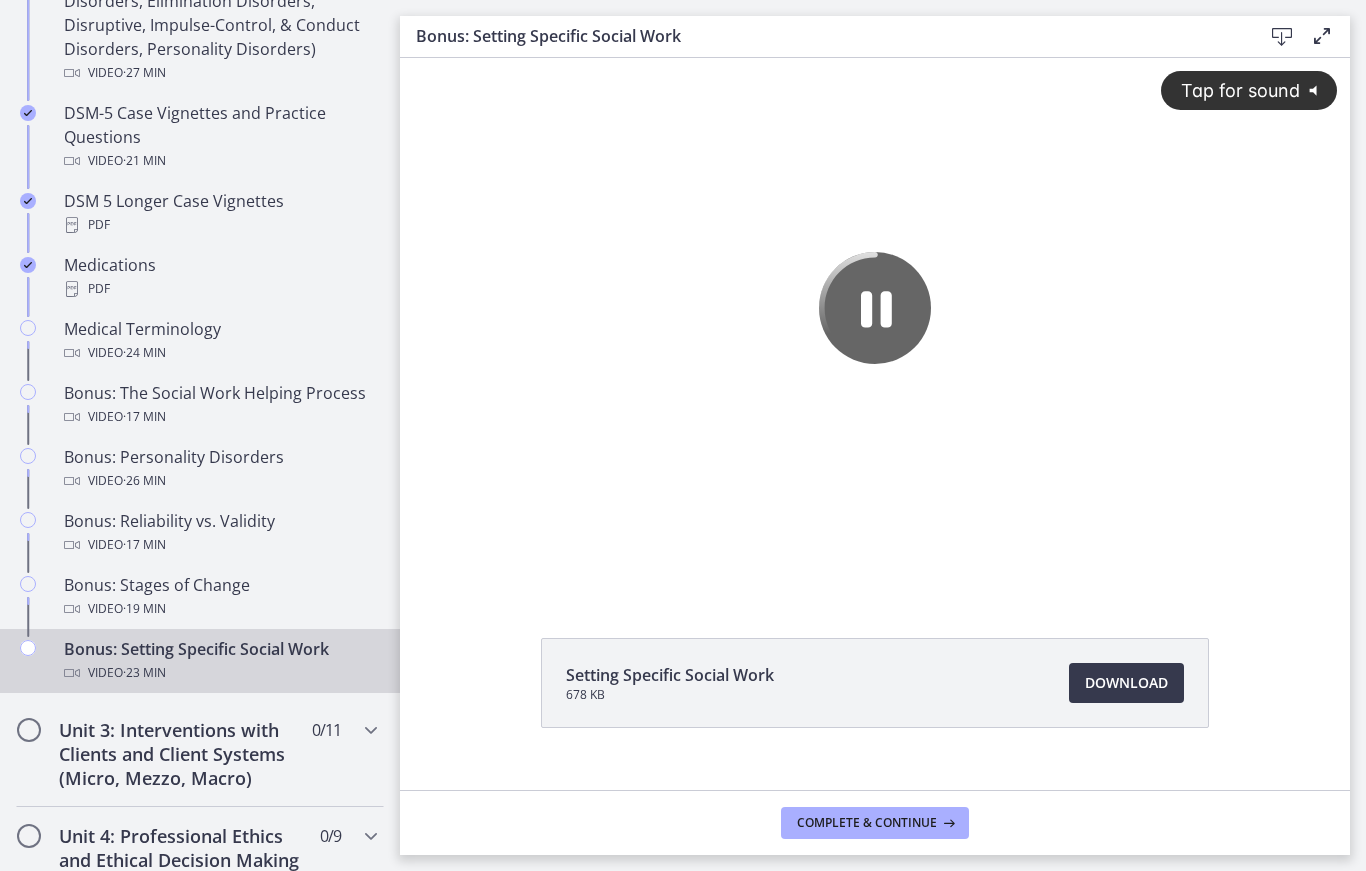 scroll, scrollTop: 1365, scrollLeft: 0, axis: vertical 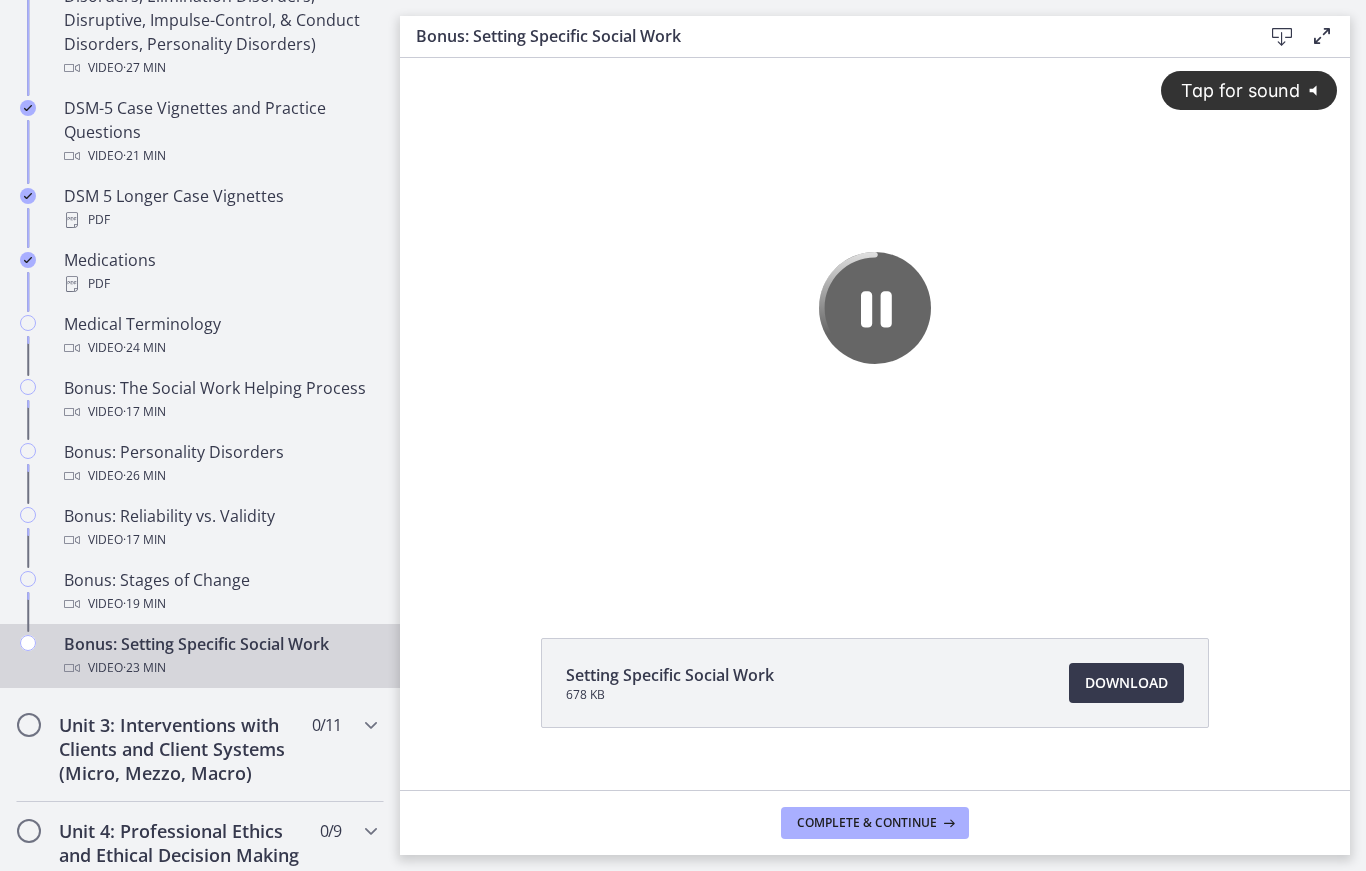 click on "PDF" at bounding box center (220, 284) 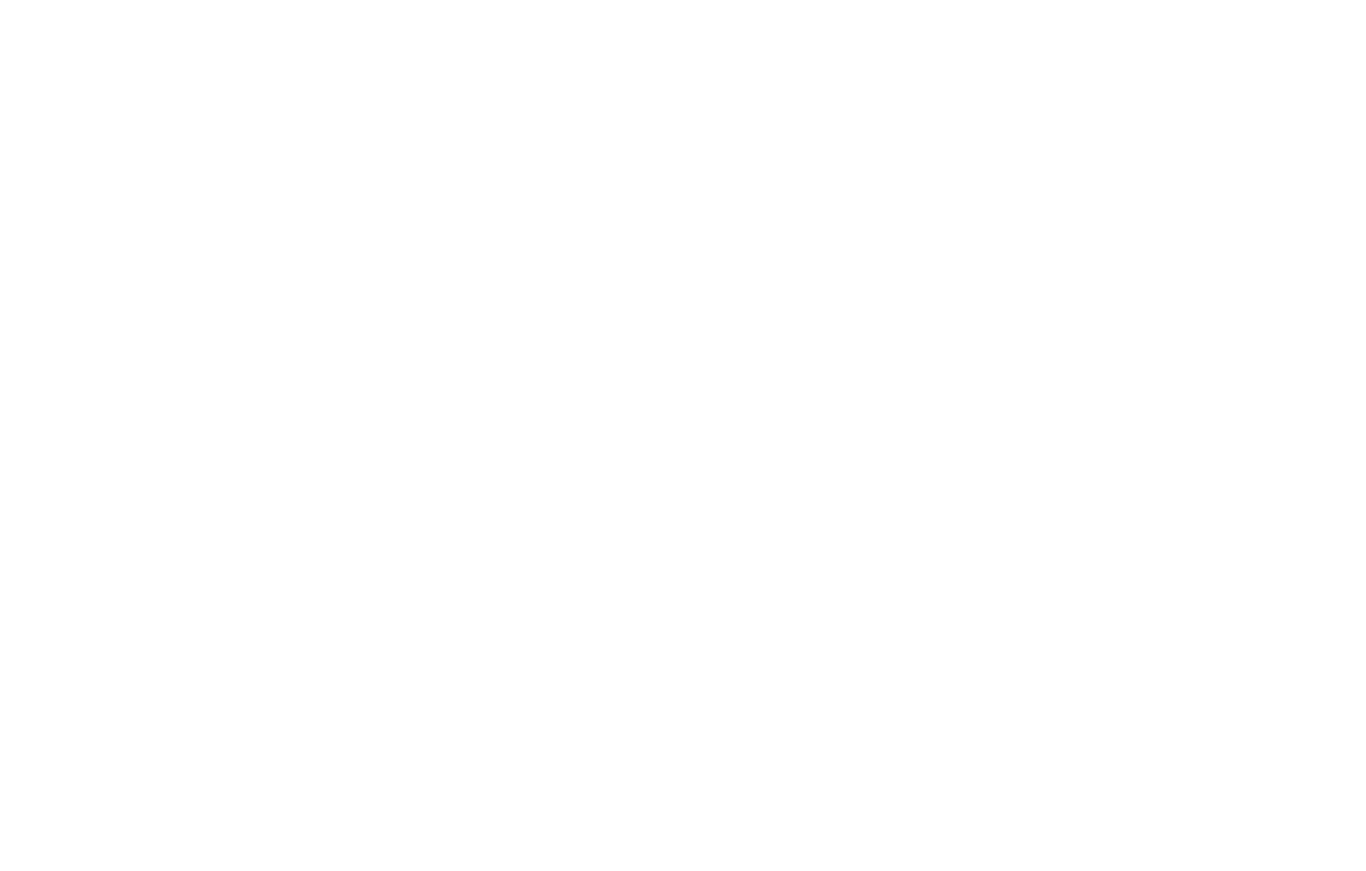 scroll, scrollTop: 0, scrollLeft: 0, axis: both 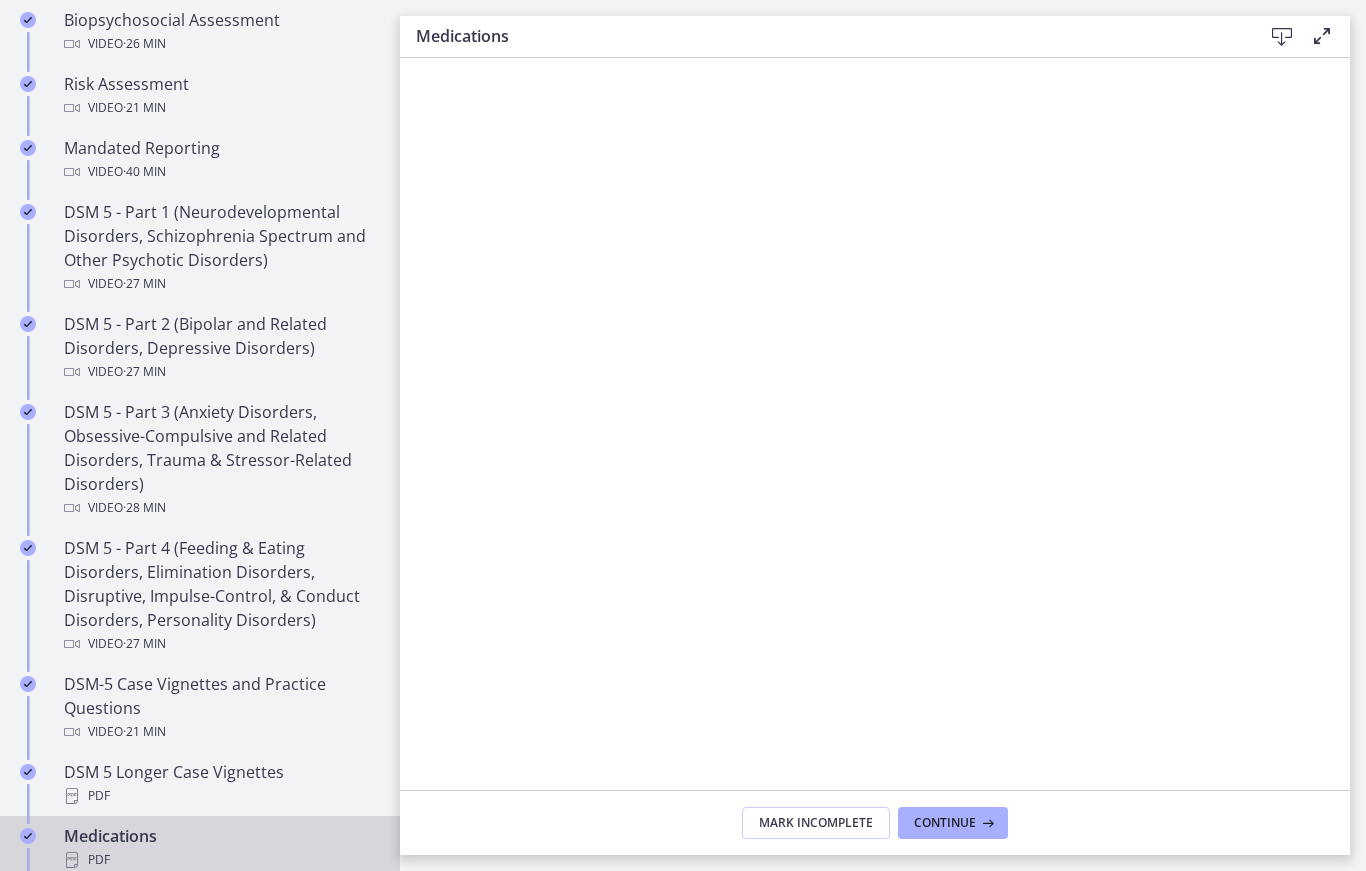 click at bounding box center (986, 823) 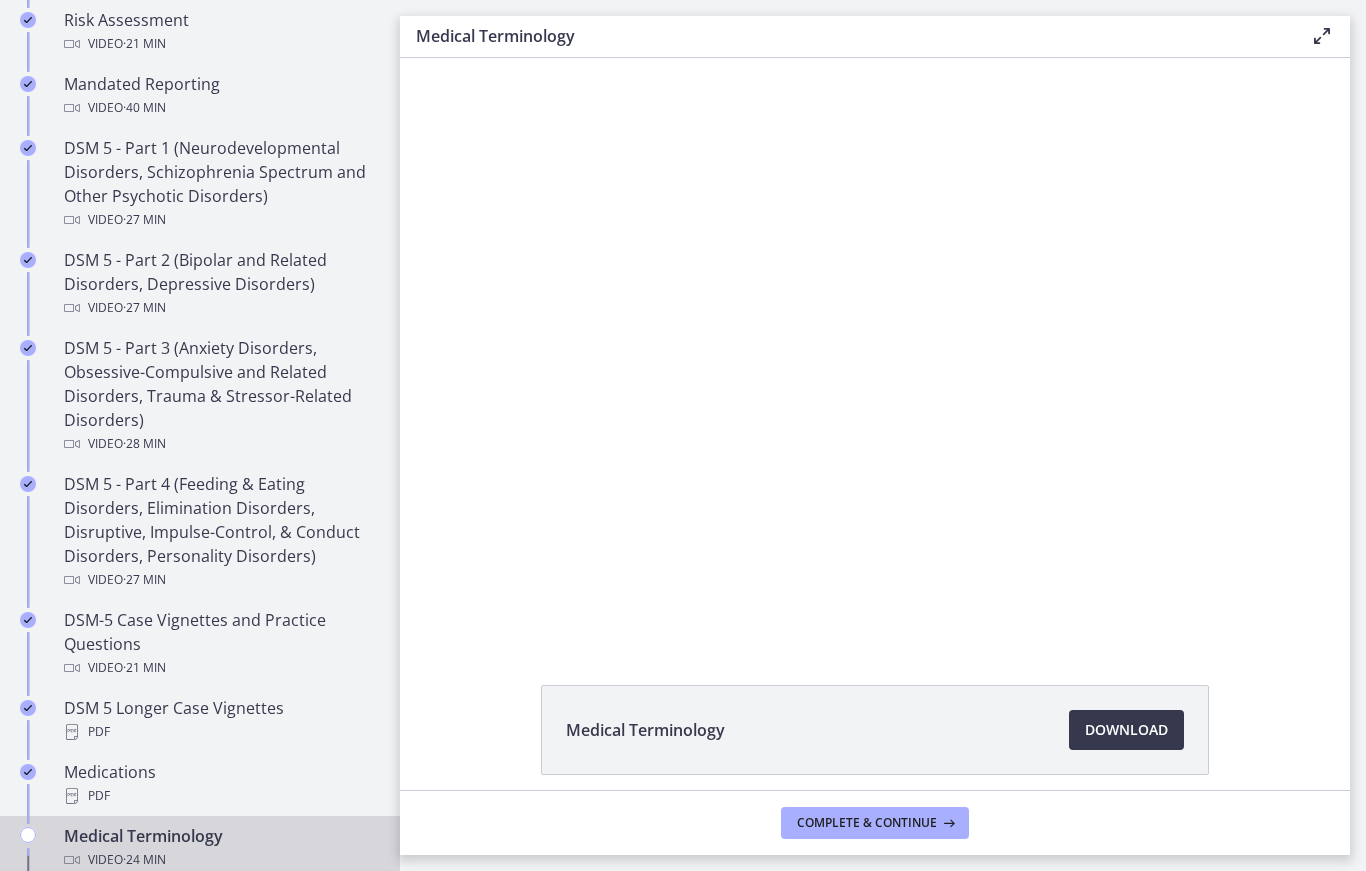 scroll, scrollTop: 860, scrollLeft: 0, axis: vertical 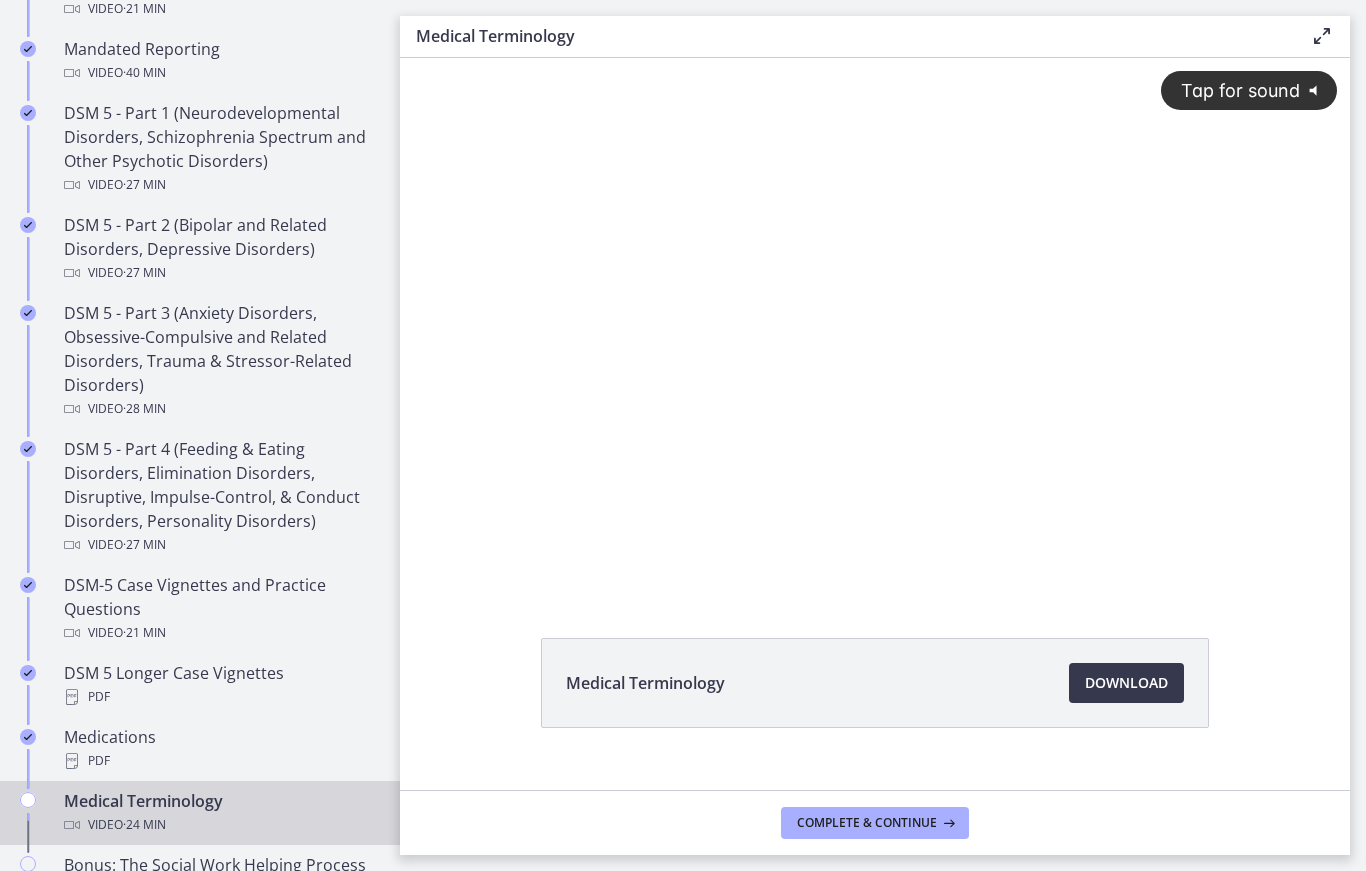 click on "Tap for sound
@keyframes VOLUME_SMALL_WAVE_FLASH {
0% { opacity: 0; }
33% { opacity: 1; }
66% { opacity: 1; }
100% { opacity: 0; }
}
@keyframes VOLUME_LARGE_WAVE_FLASH {
0% { opacity: 0; }
33% { opacity: 1; }
66% { opacity: 1; }
100% { opacity: 0; }
}
.volume__small-wave {
animation: VOLUME_SMALL_WAVE_FLASH 2s infinite;
opacity: 0;
}
.volume__large-wave {
animation: VOLUME_LARGE_WAVE_FLASH 2s infinite .3s;
opacity: 0;
}" at bounding box center (875, 308) 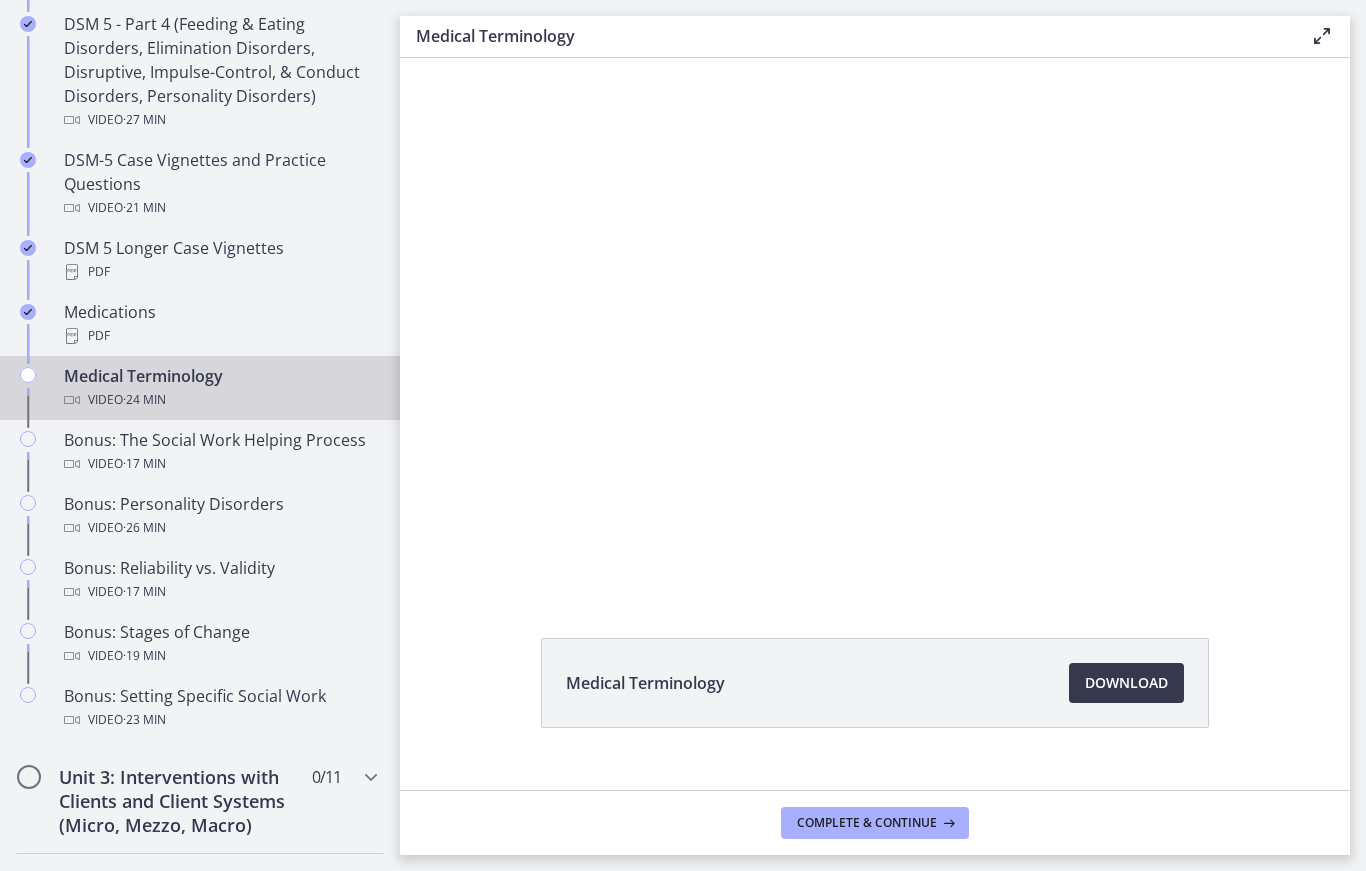 scroll, scrollTop: 1323, scrollLeft: 0, axis: vertical 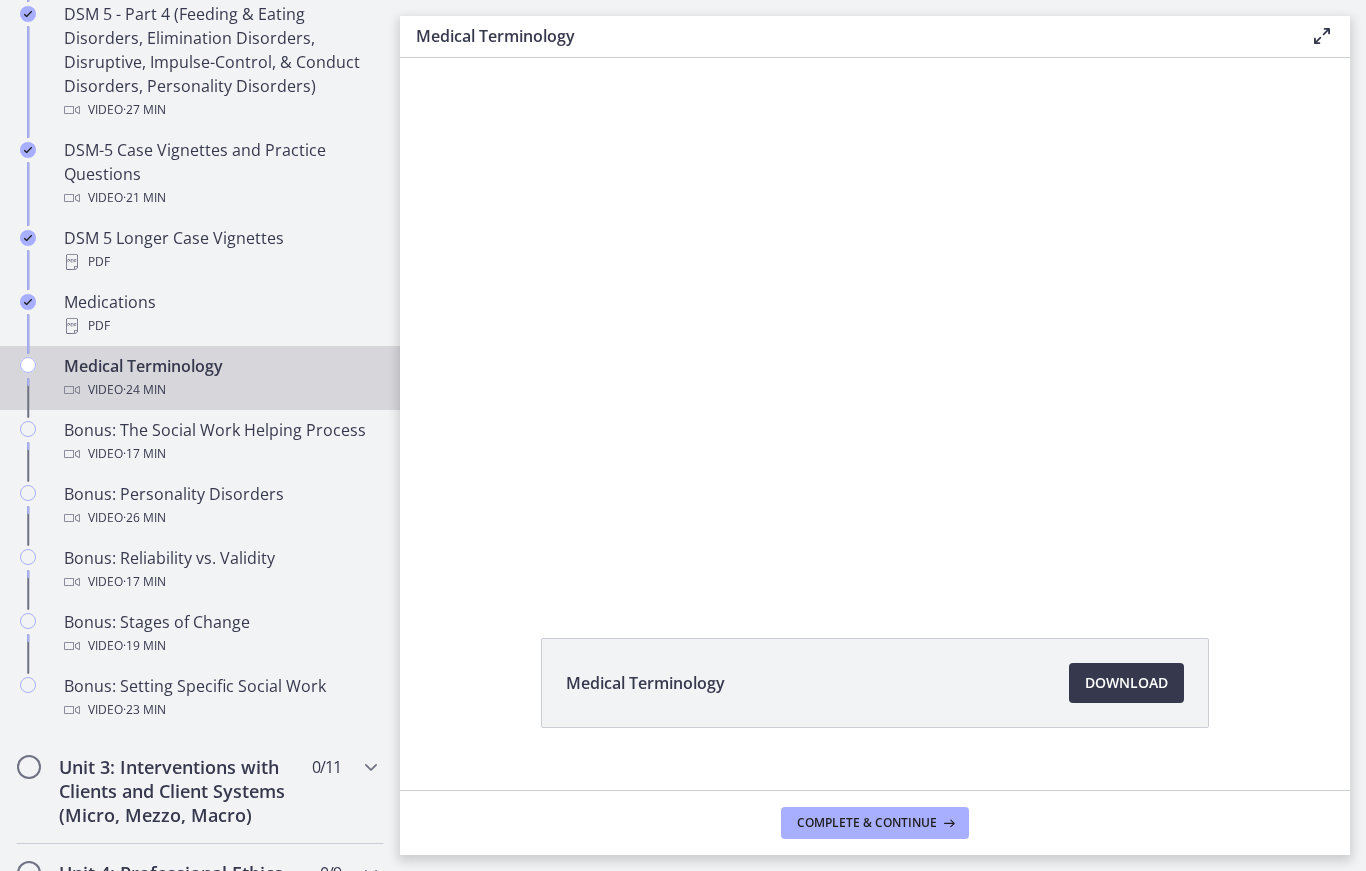 click at bounding box center [875, 325] 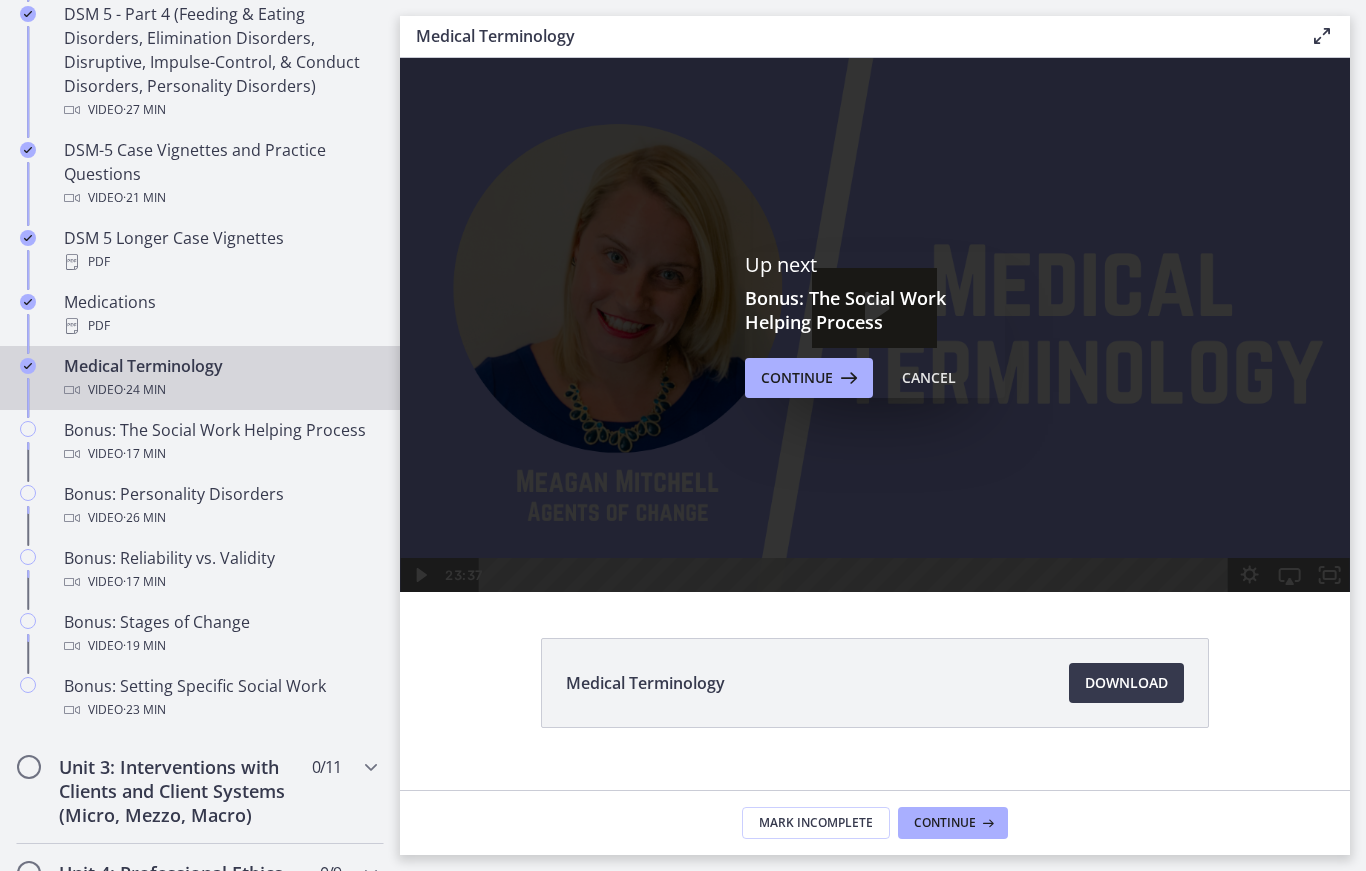 scroll, scrollTop: 0, scrollLeft: 0, axis: both 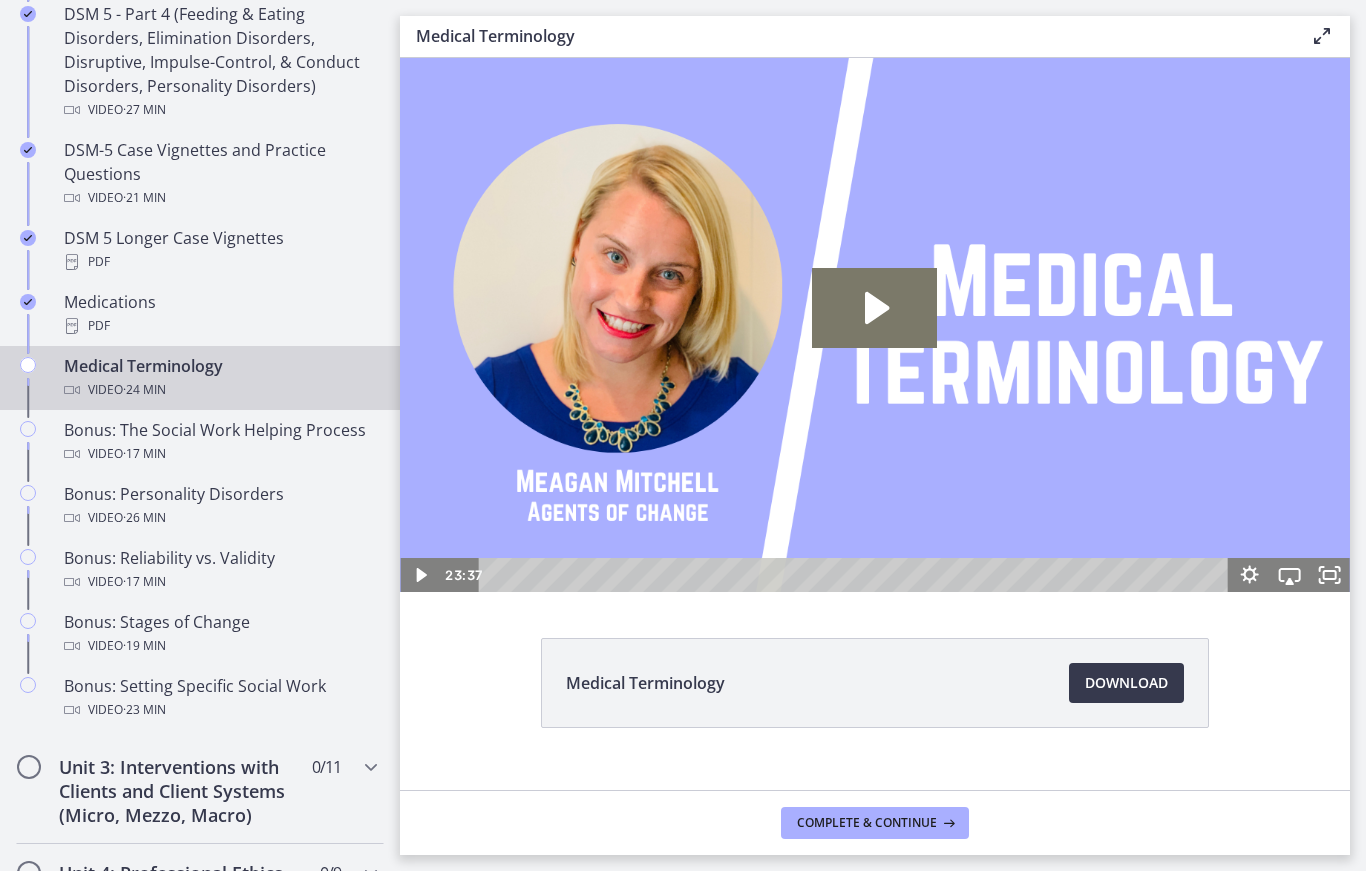 click on "Complete & continue" at bounding box center [867, 823] 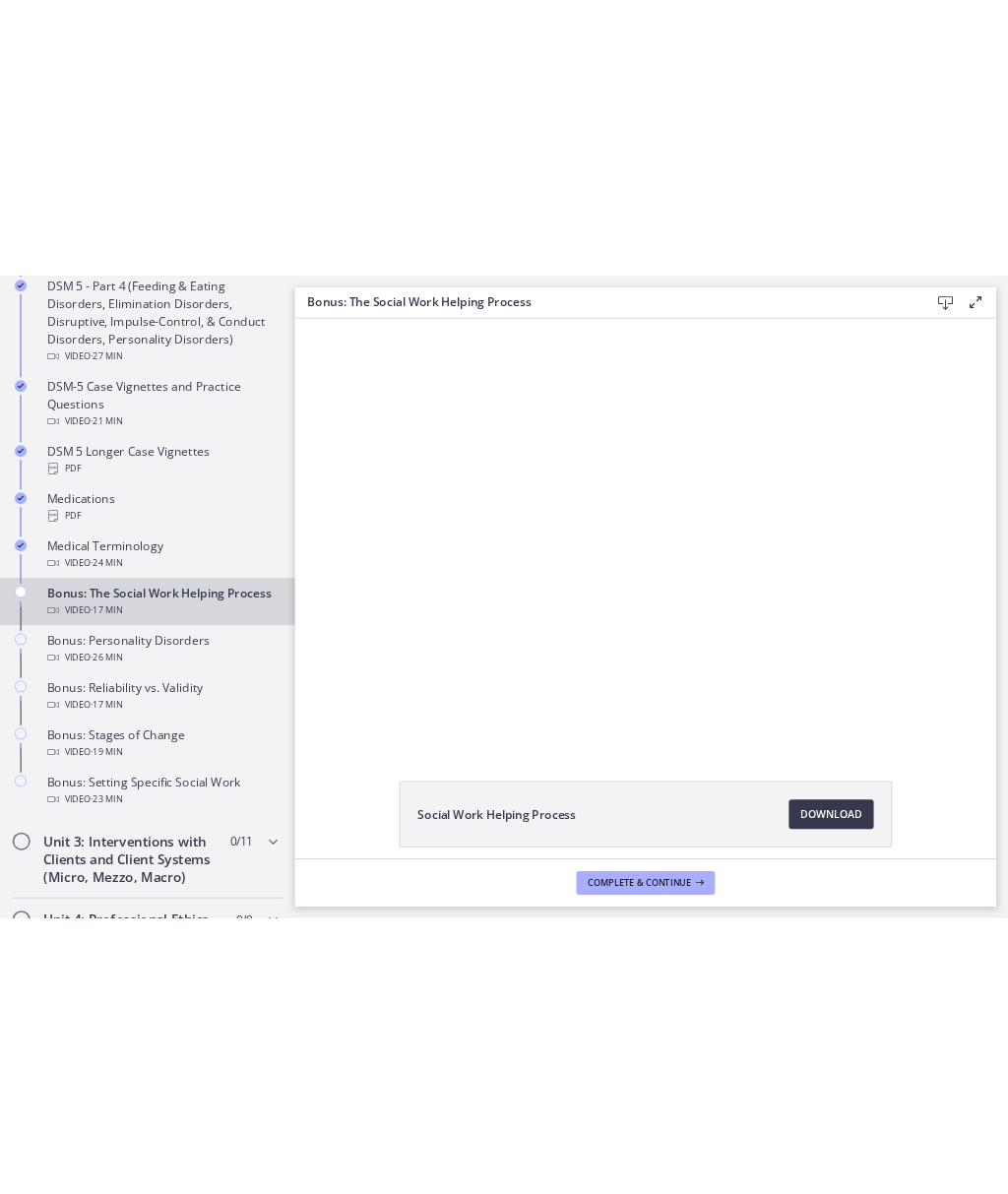 scroll, scrollTop: 0, scrollLeft: 0, axis: both 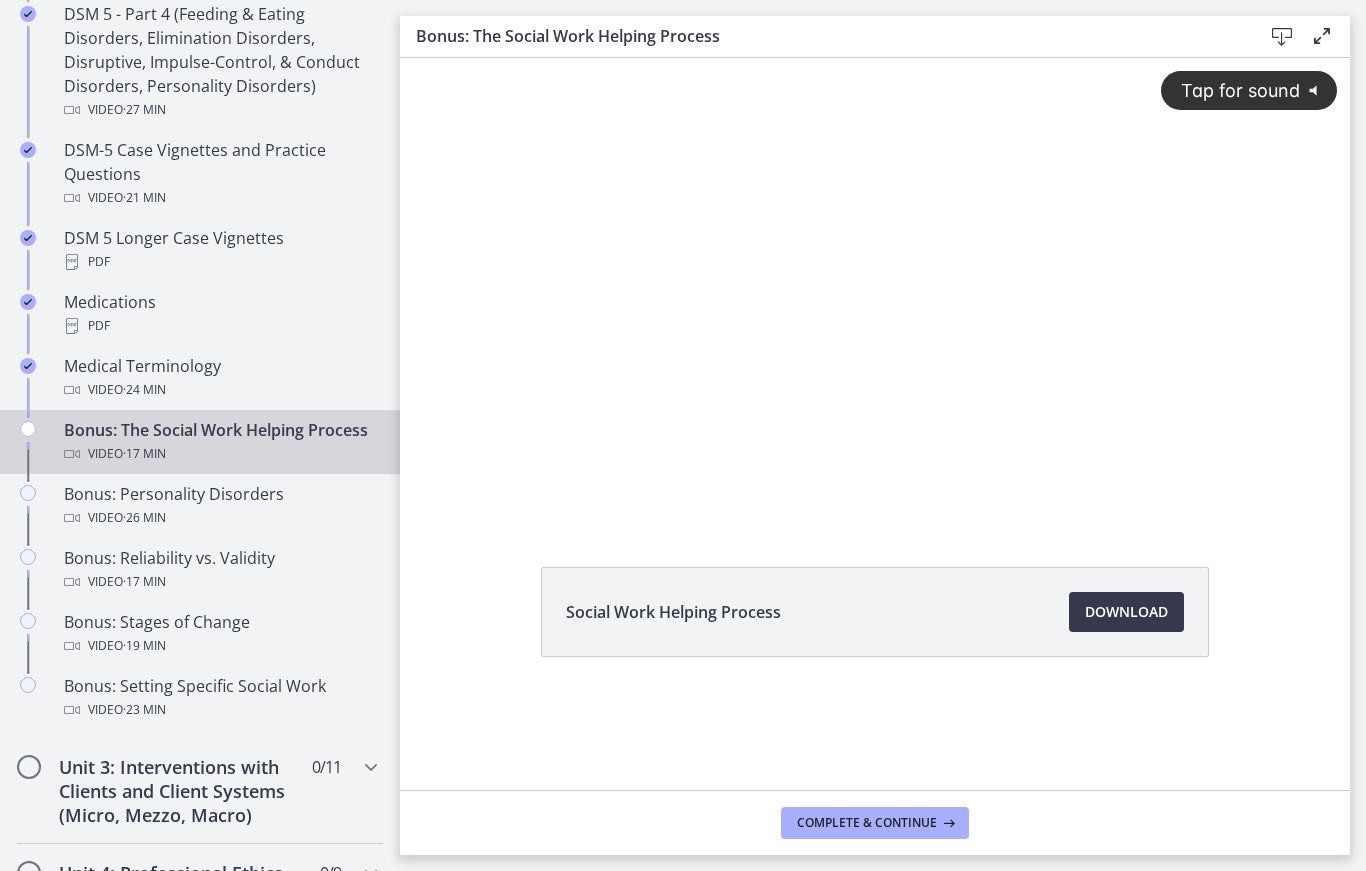 click on "Tap for sound
@keyframes VOLUME_SMALL_WAVE_FLASH {
0% { opacity: 0; }
33% { opacity: 1; }
66% { opacity: 1; }
100% { opacity: 0; }
}
@keyframes VOLUME_LARGE_WAVE_FLASH {
0% { opacity: 0; }
33% { opacity: 1; }
66% { opacity: 1; }
100% { opacity: 0; }
}
.volume__small-wave {
animation: VOLUME_SMALL_WAVE_FLASH 2s infinite;
opacity: 0;
}
.volume__large-wave {
animation: VOLUME_LARGE_WAVE_FLASH 2s infinite .3s;
opacity: 0;
}" at bounding box center [875, 272] 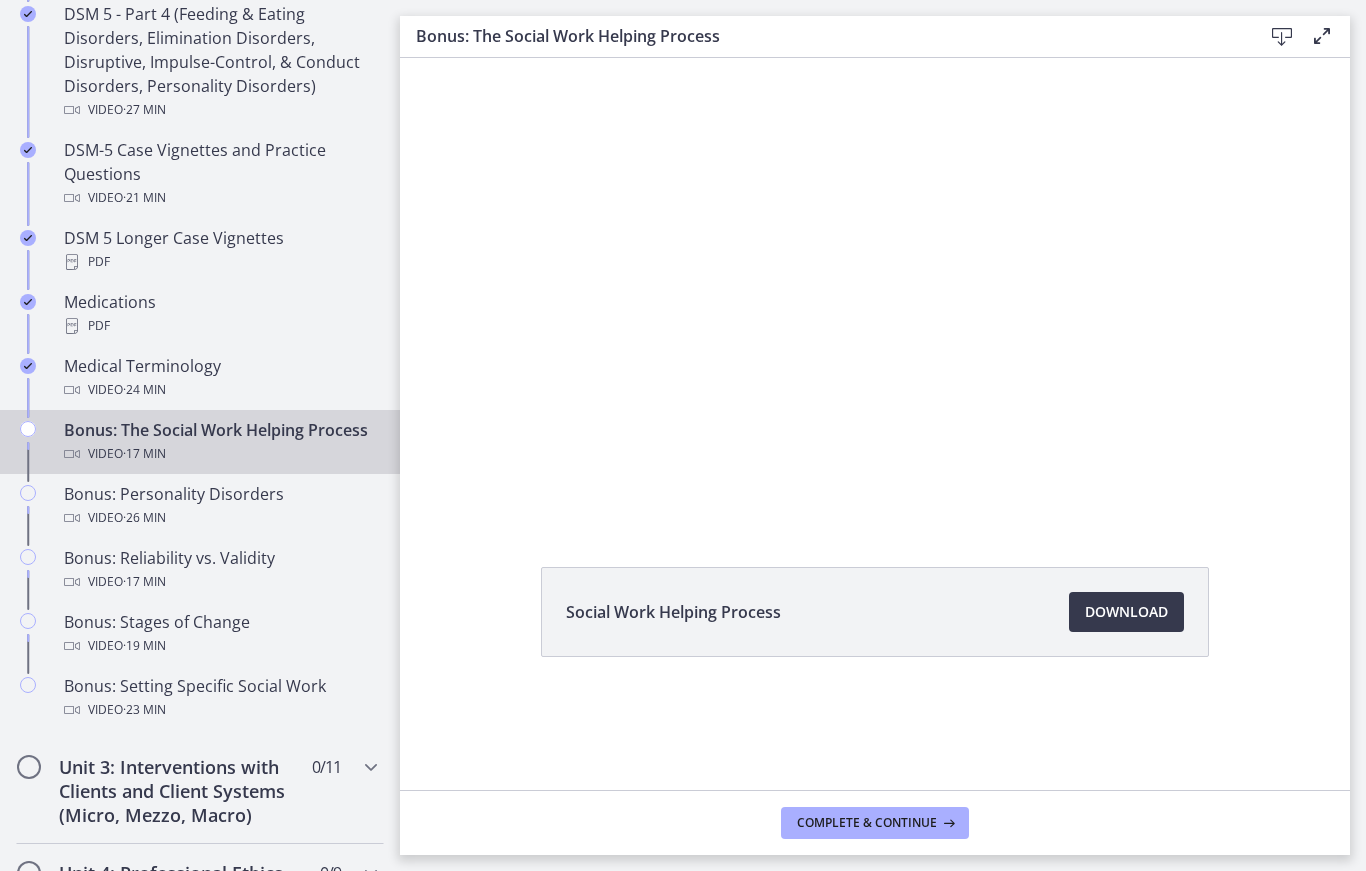 click at bounding box center (875, 289) 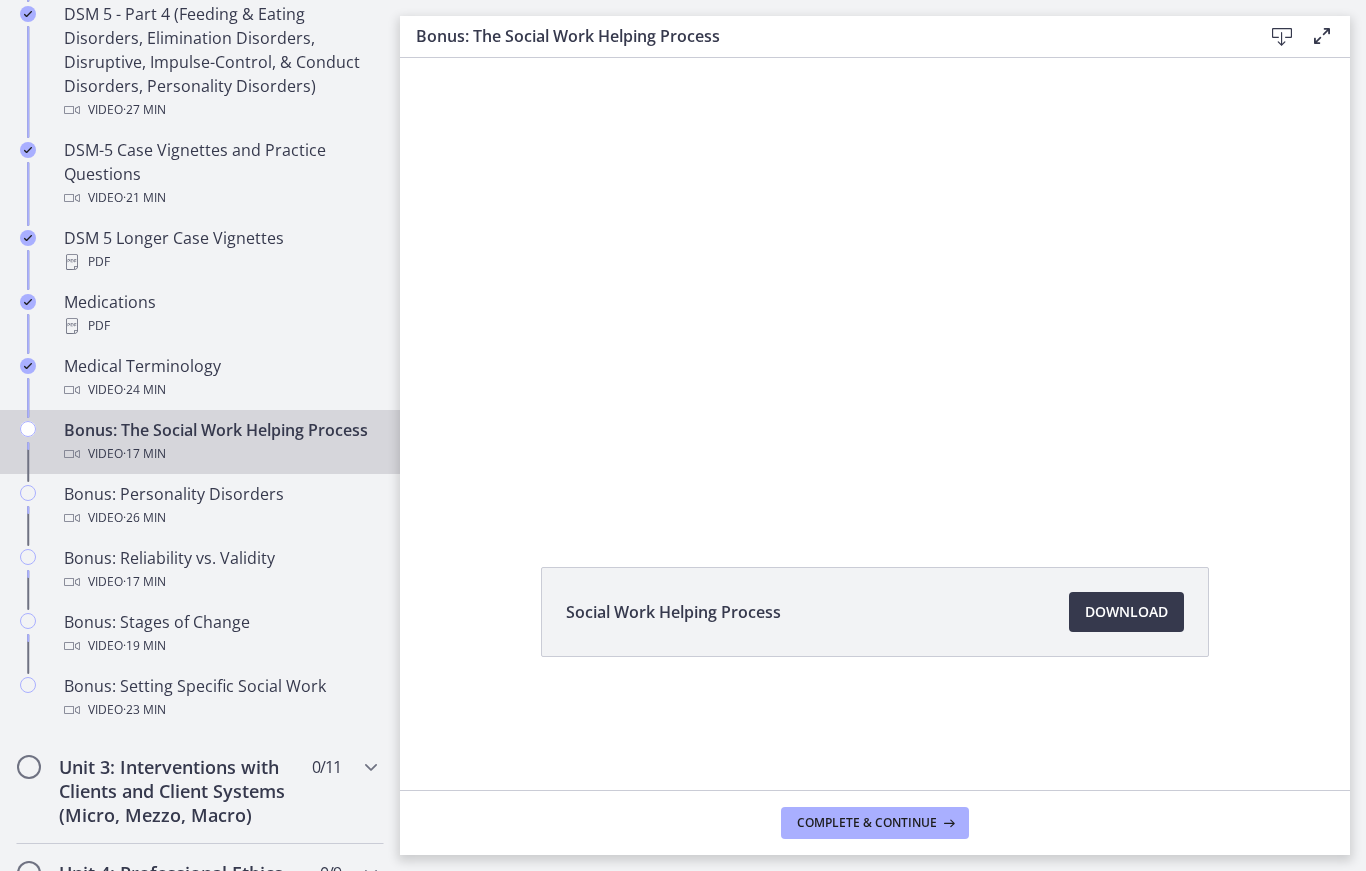 click at bounding box center [875, 289] 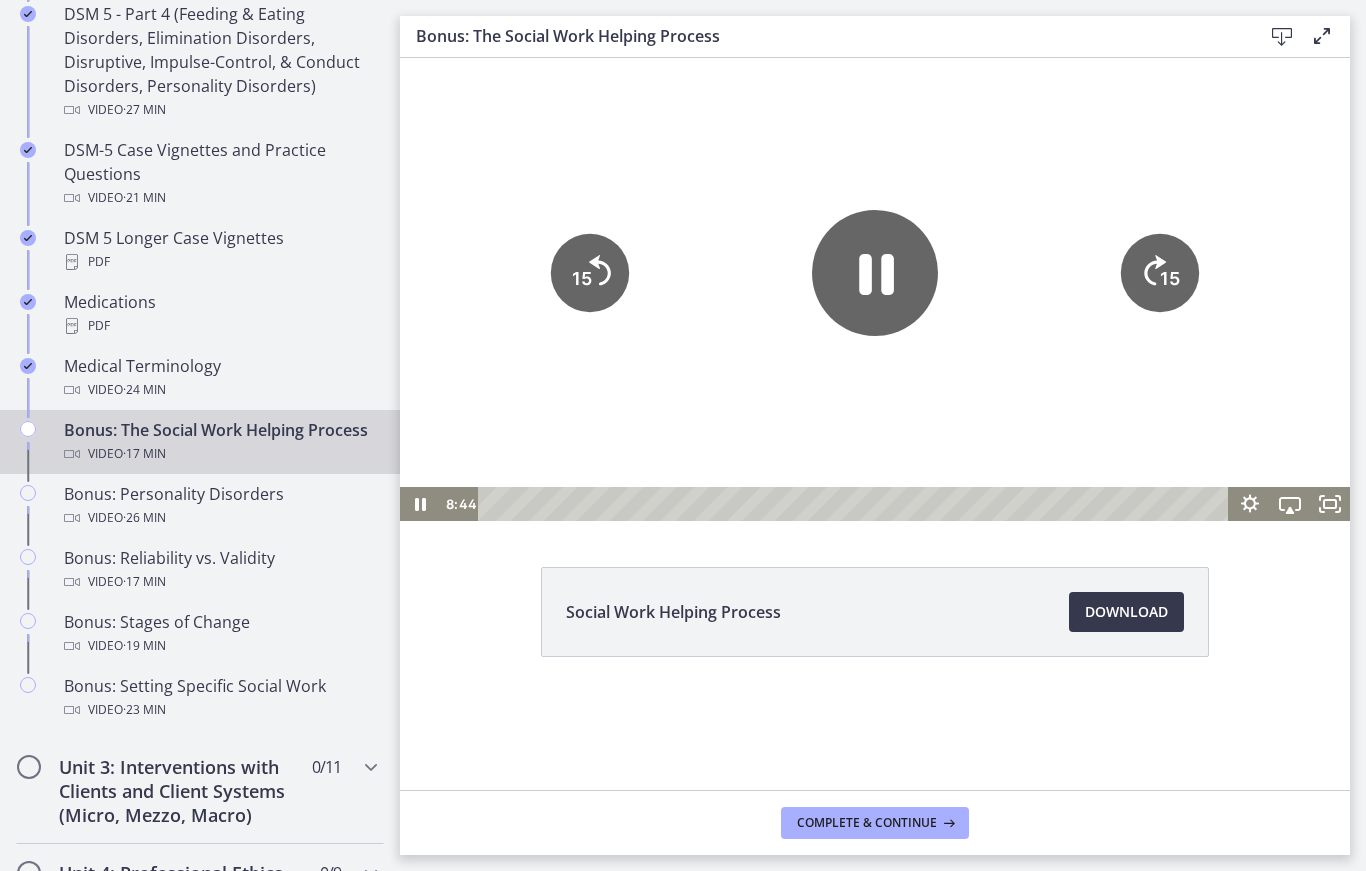 click 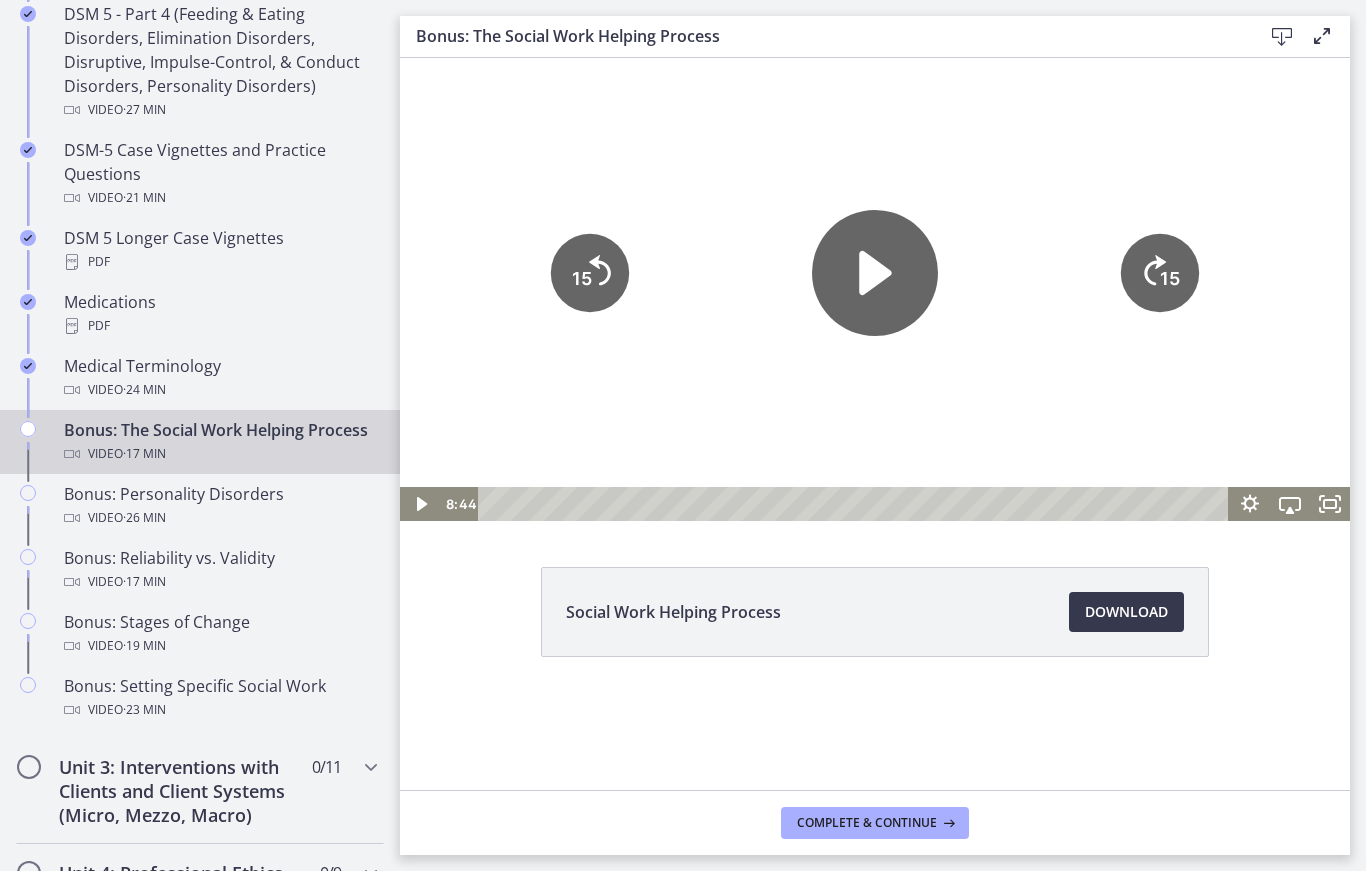 click 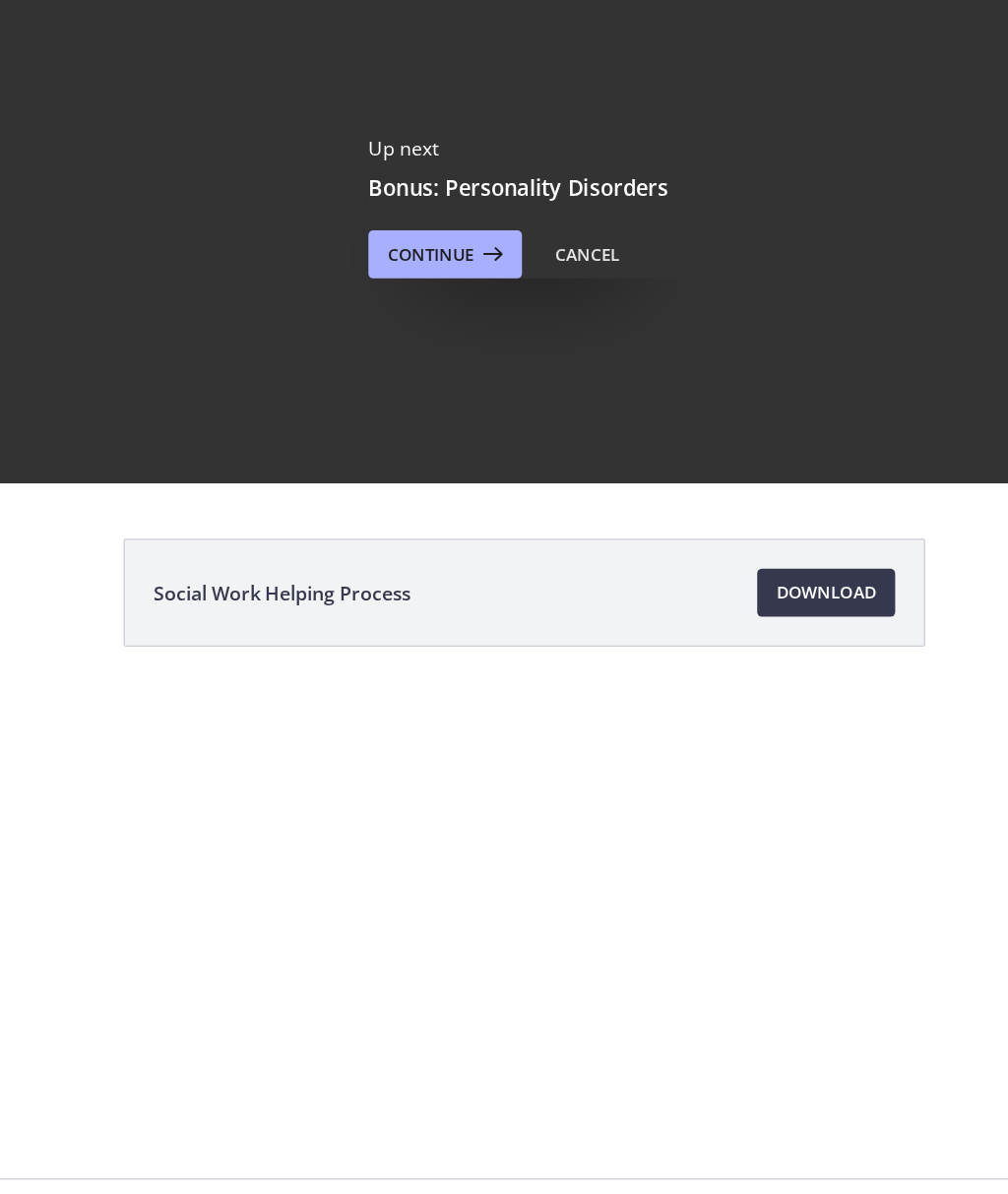 scroll, scrollTop: 0, scrollLeft: 0, axis: both 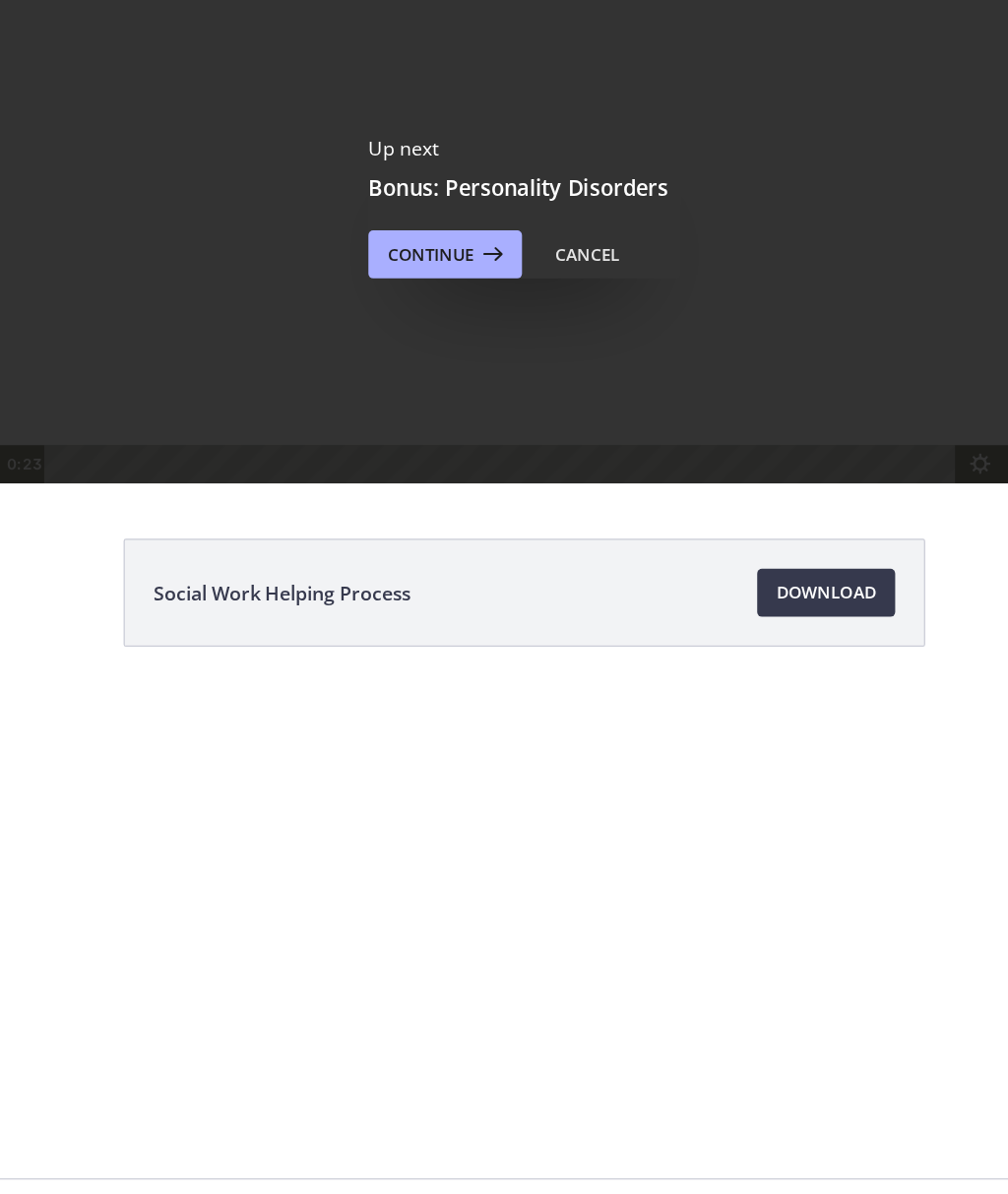 click on "Mark Incomplete" at bounding box center (446, 1163) 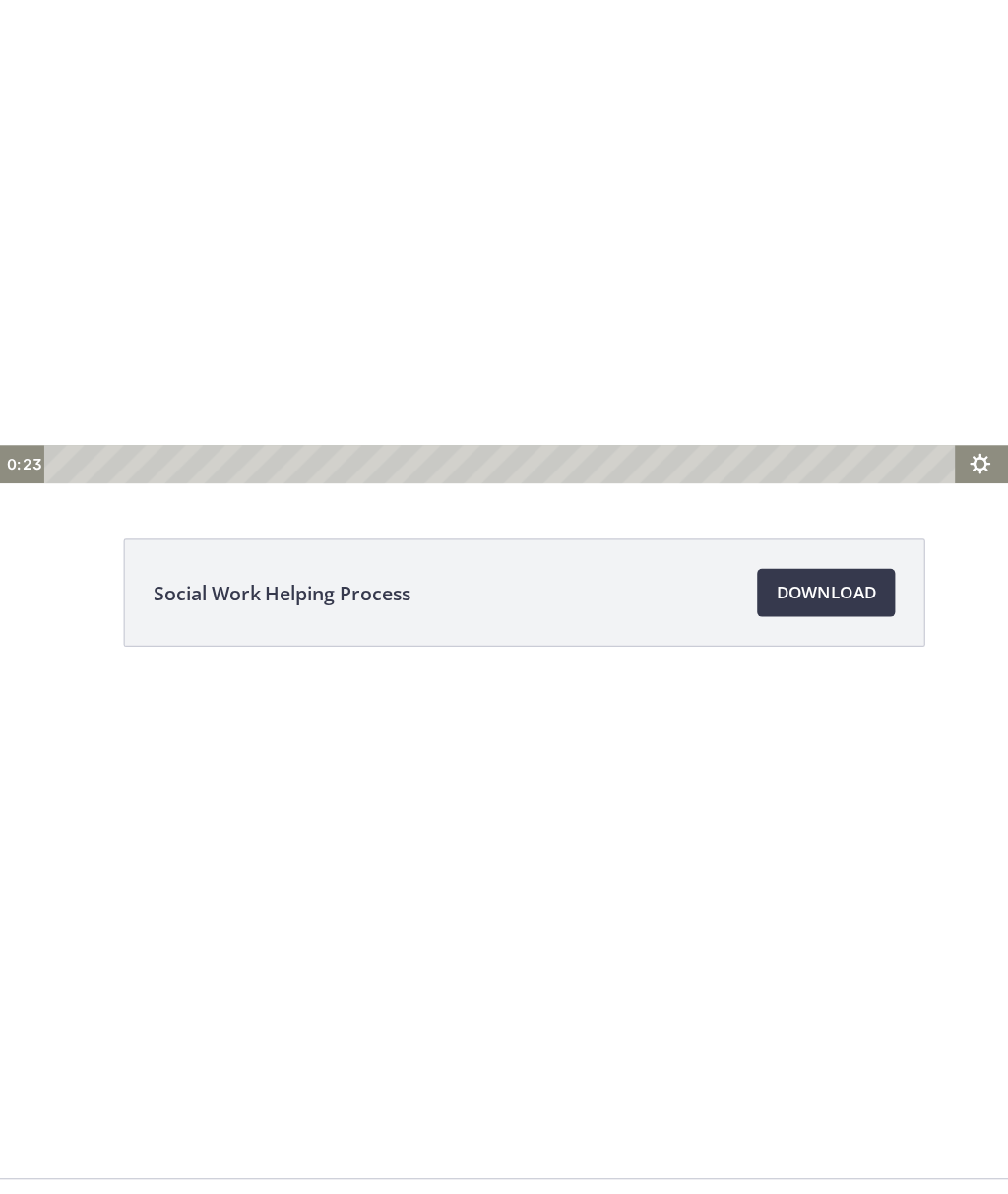 click on "Complete & continue" at bounding box center (504, 1163) 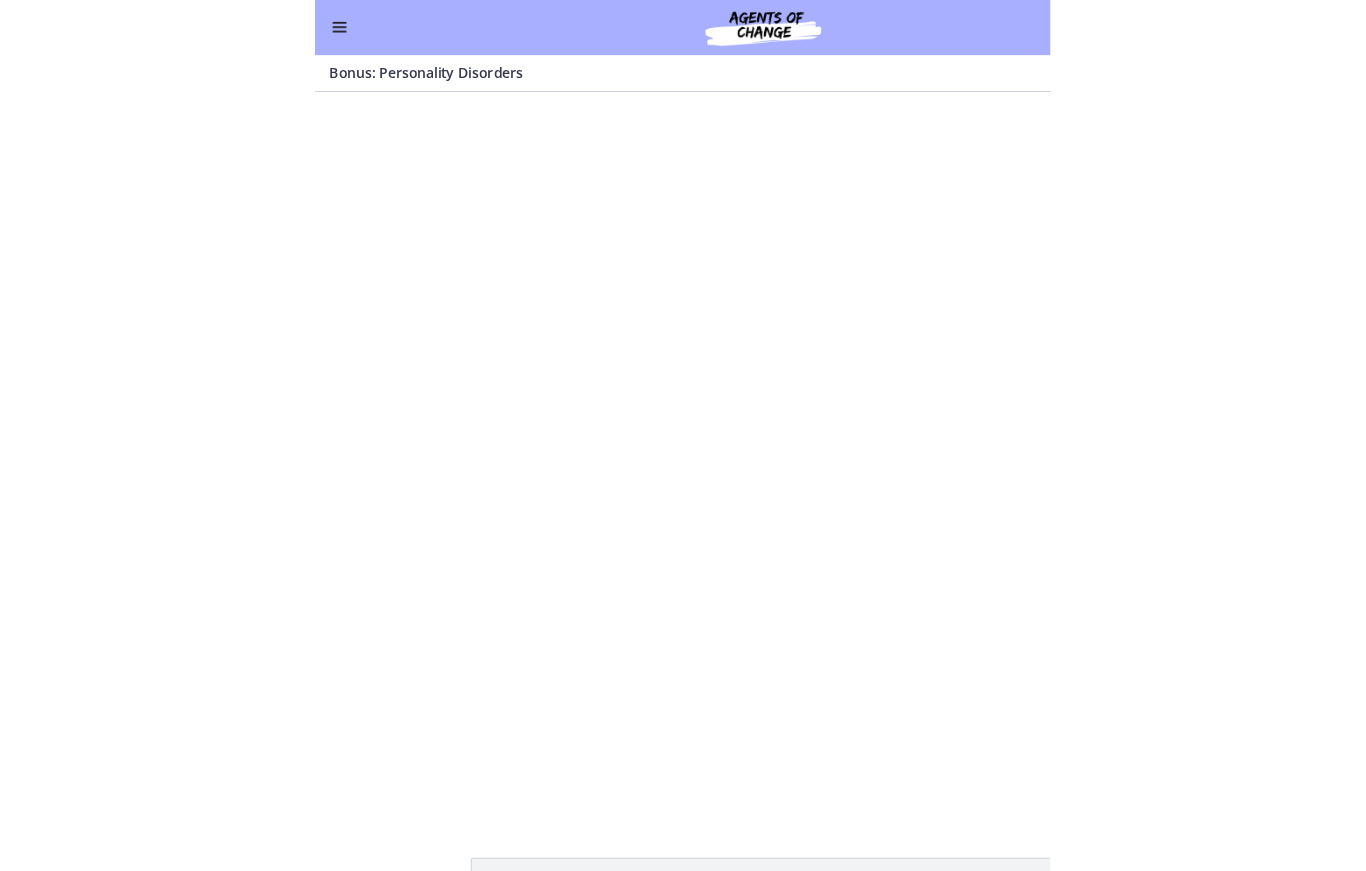 scroll, scrollTop: 0, scrollLeft: 0, axis: both 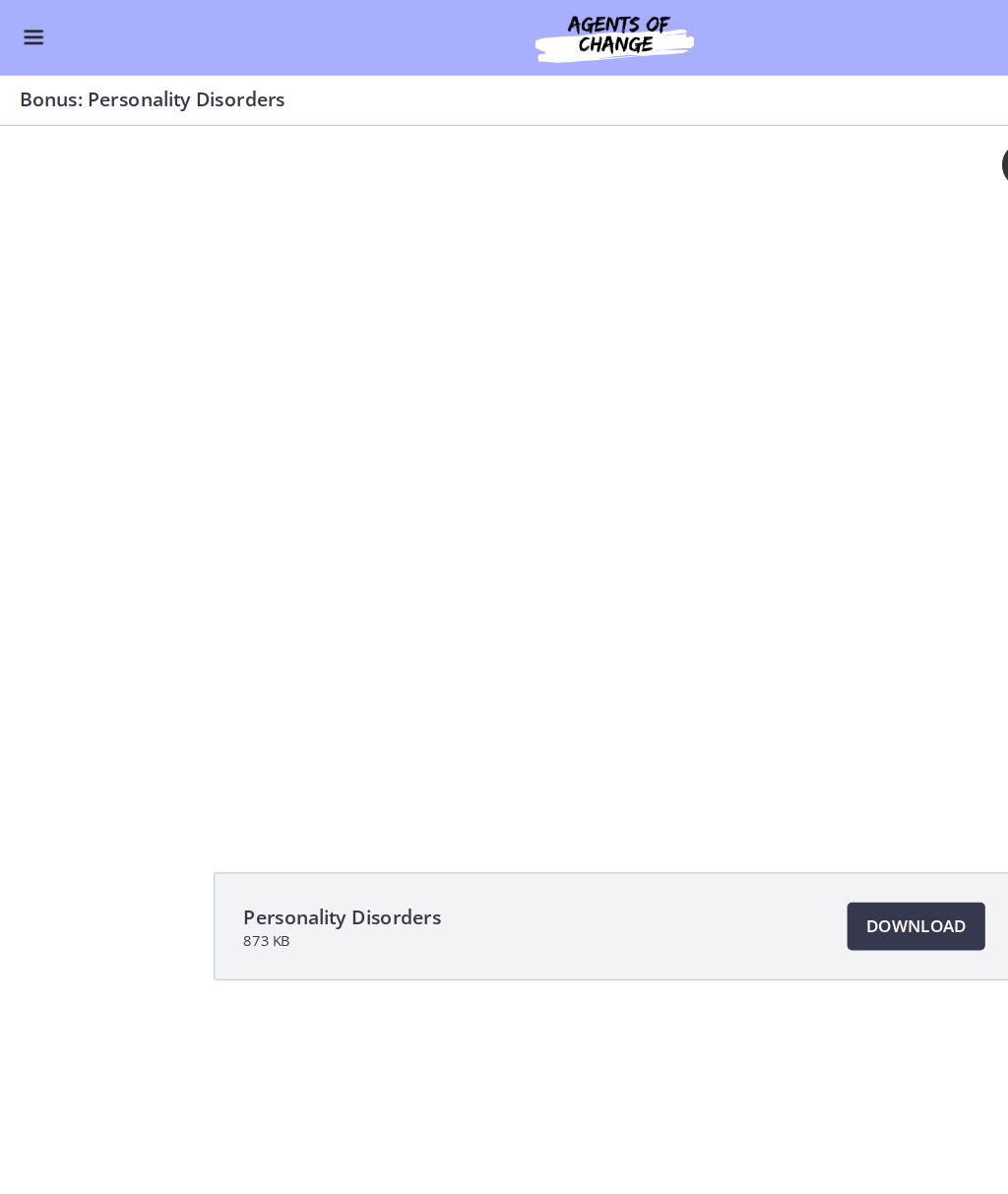 click on "Tap for sound
@keyframes VOLUME_SMALL_WAVE_FLASH {
0% { opacity: 0; }
33% { opacity: 1; }
66% { opacity: 1; }
100% { opacity: 0; }
}
@keyframes VOLUME_LARGE_WAVE_FLASH {
0% { opacity: 0; }
33% { opacity: 1; }
66% { opacity: 1; }
100% { opacity: 0; }
}
.volume__small-wave {
animation: VOLUME_SMALL_WAVE_FLASH 2s infinite;
opacity: 0;
}
.volume__large-wave {
animation: VOLUME_LARGE_WAVE_FLASH 2s infinite .3s;
opacity: 0;
}" at bounding box center (504, 393) 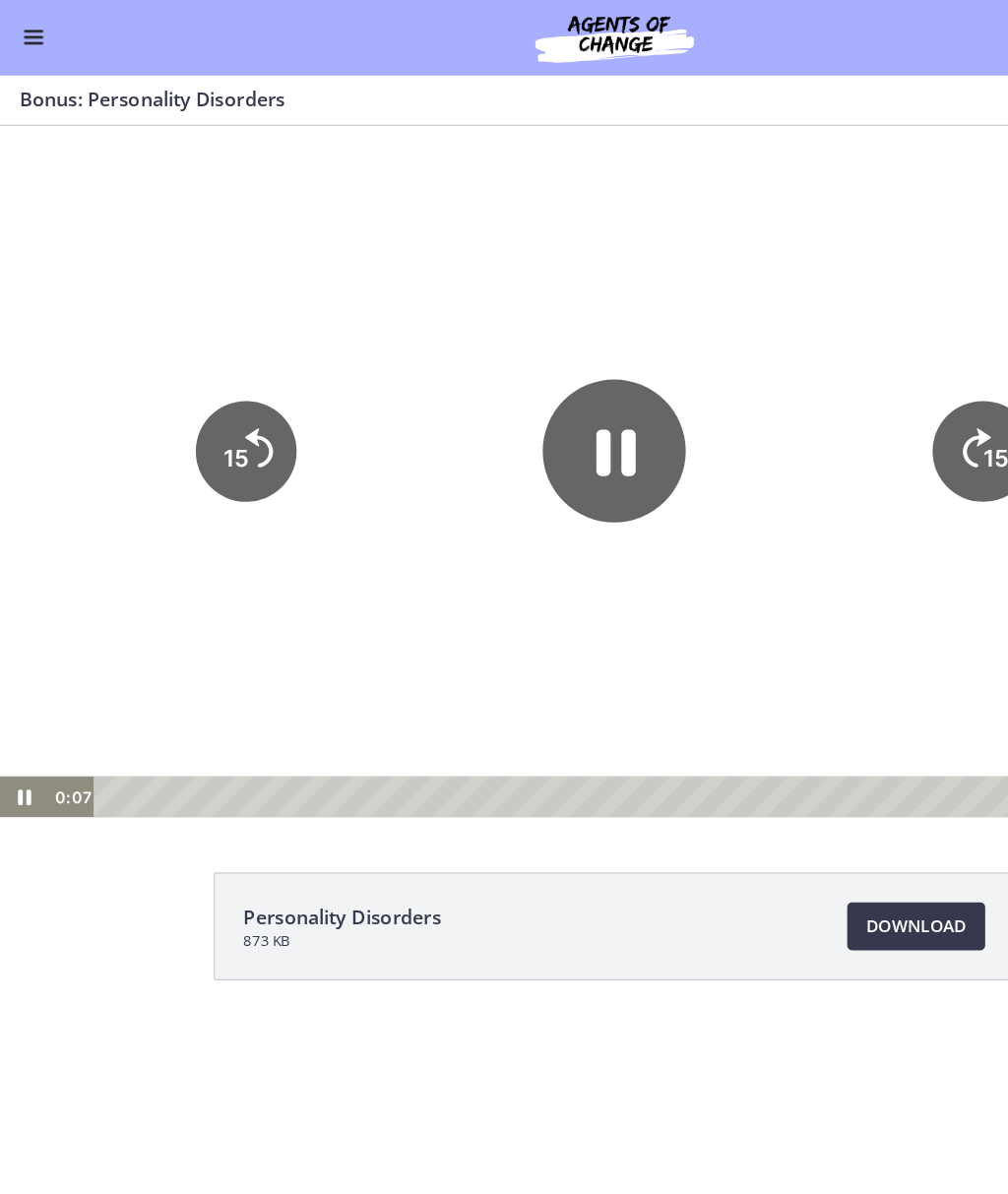 click 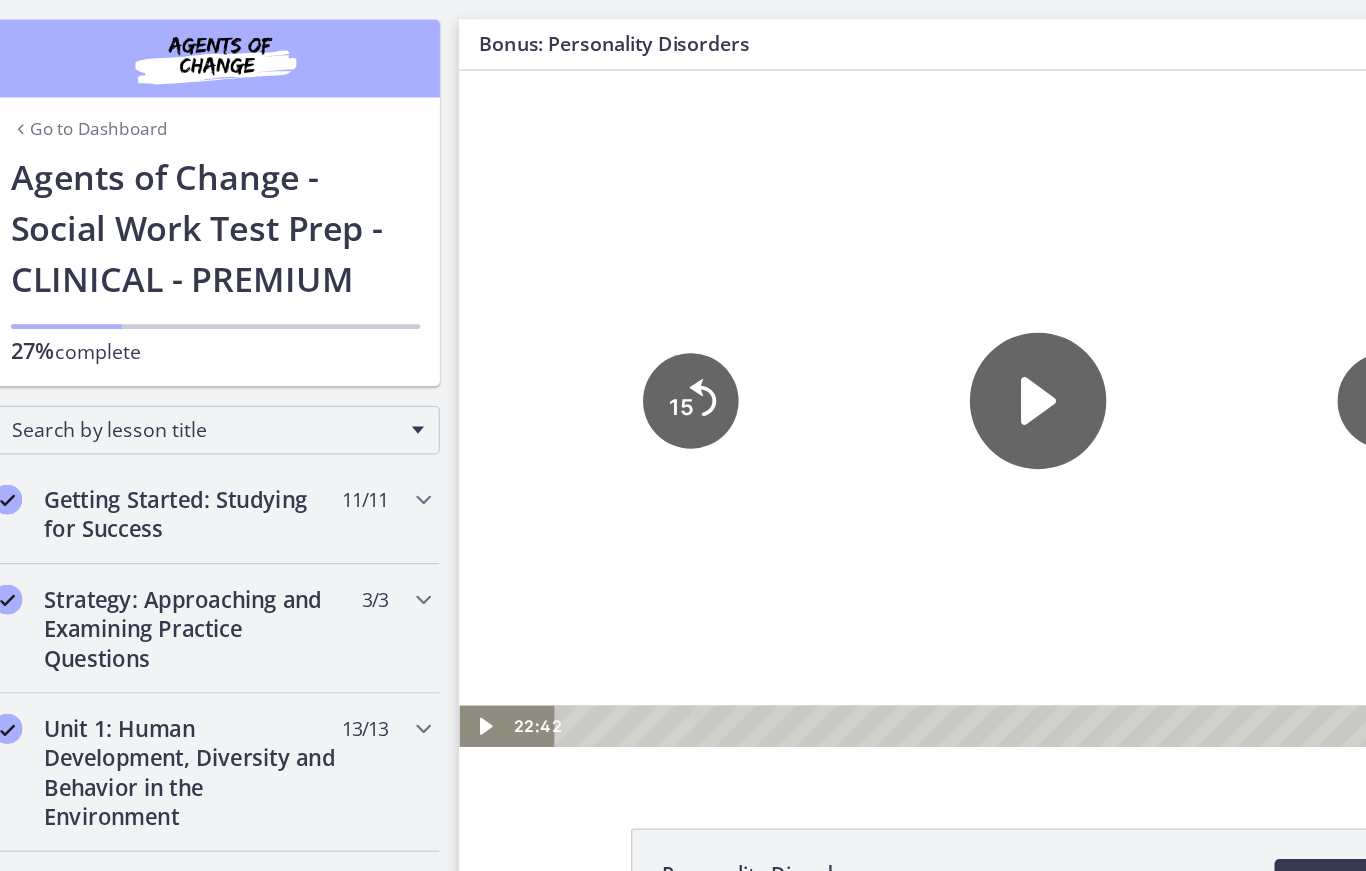 scroll, scrollTop: 0, scrollLeft: 0, axis: both 